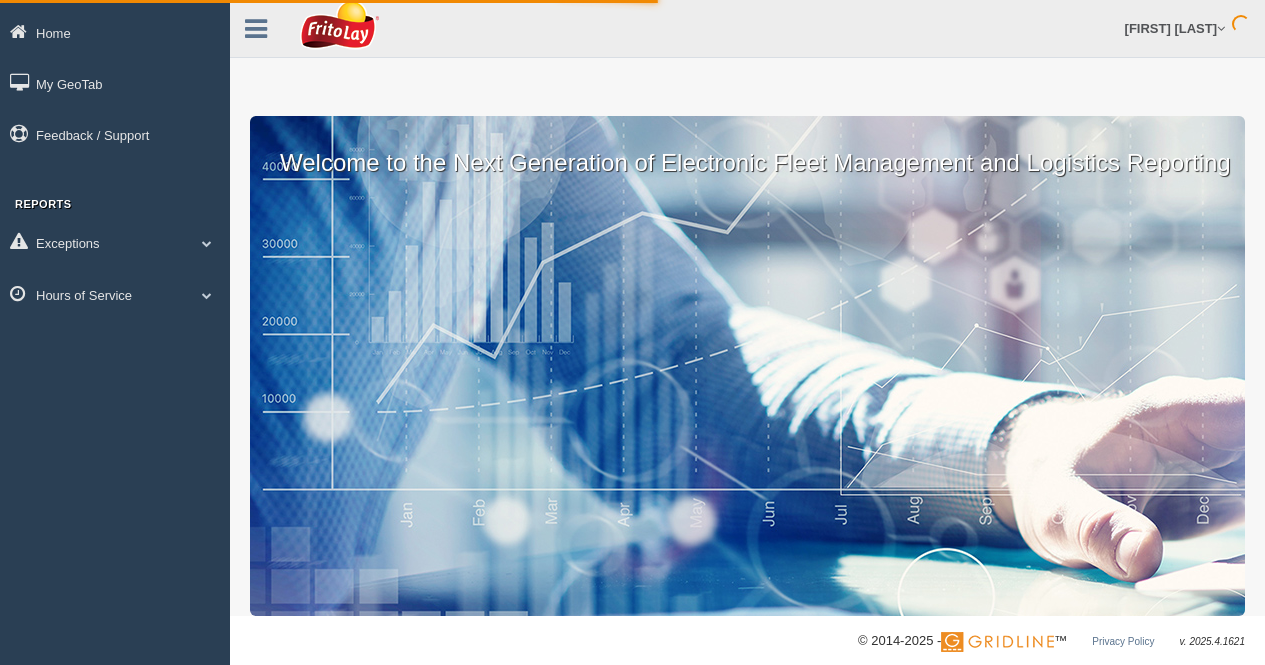 scroll, scrollTop: 0, scrollLeft: 0, axis: both 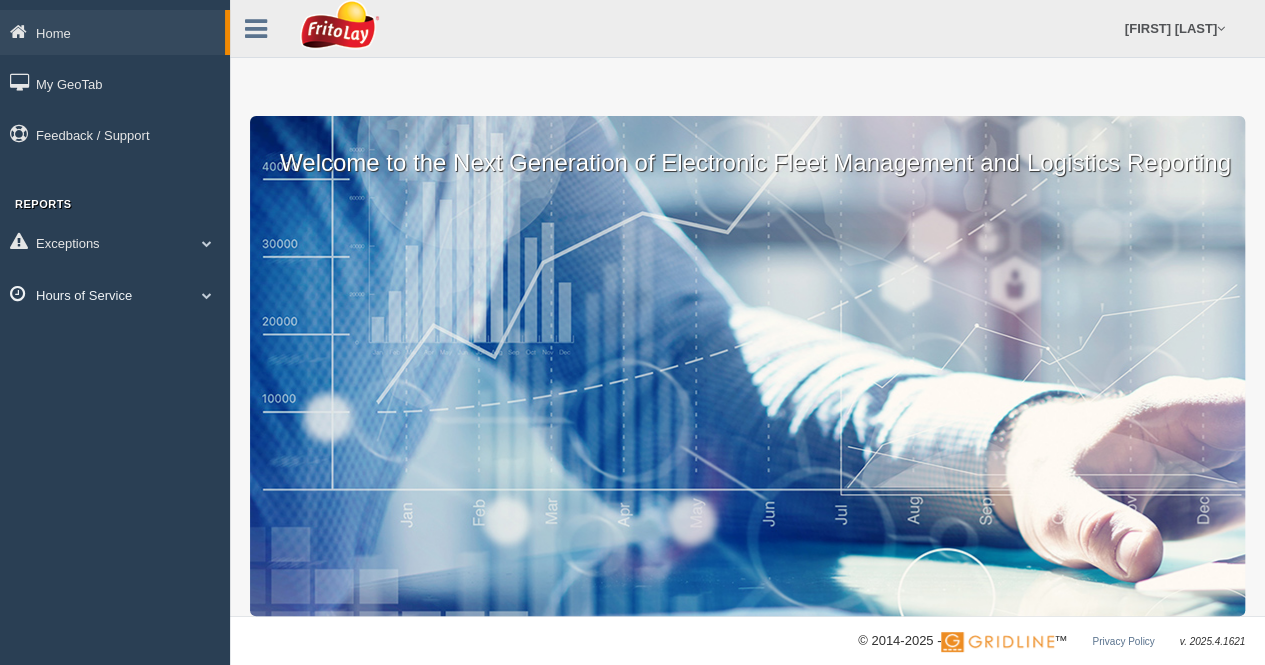 click on "Hours of Service" at bounding box center (112, 32) 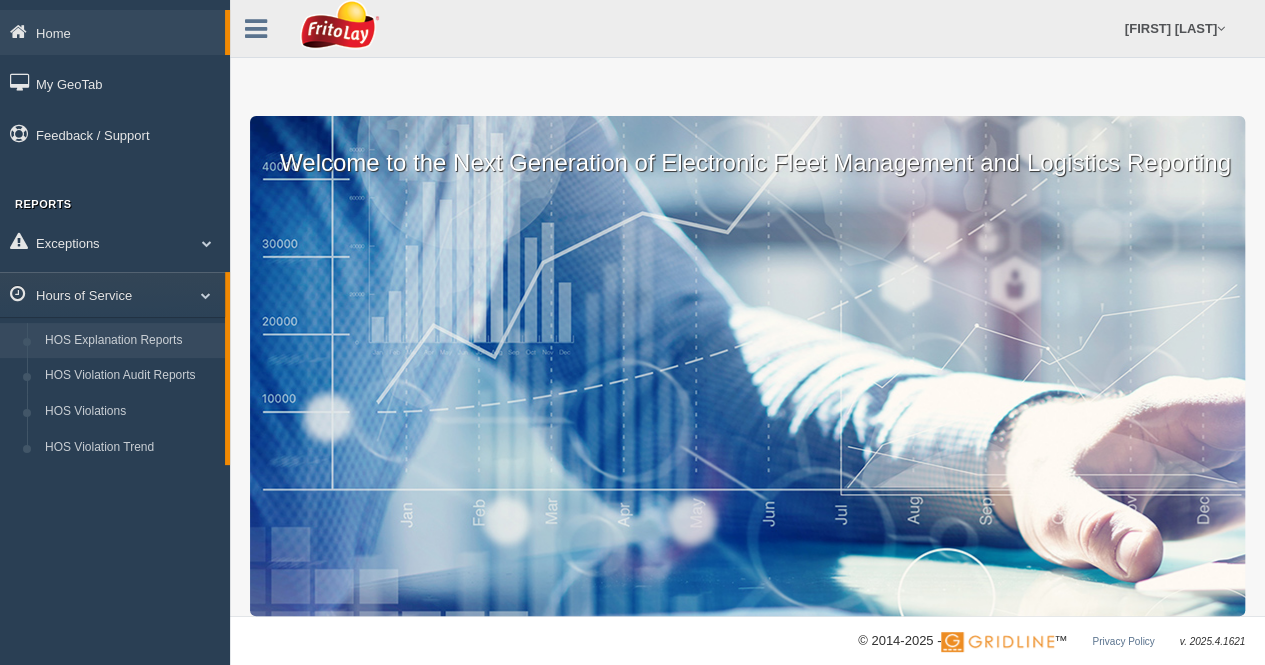 click on "HOS Explanation Reports" at bounding box center (130, 341) 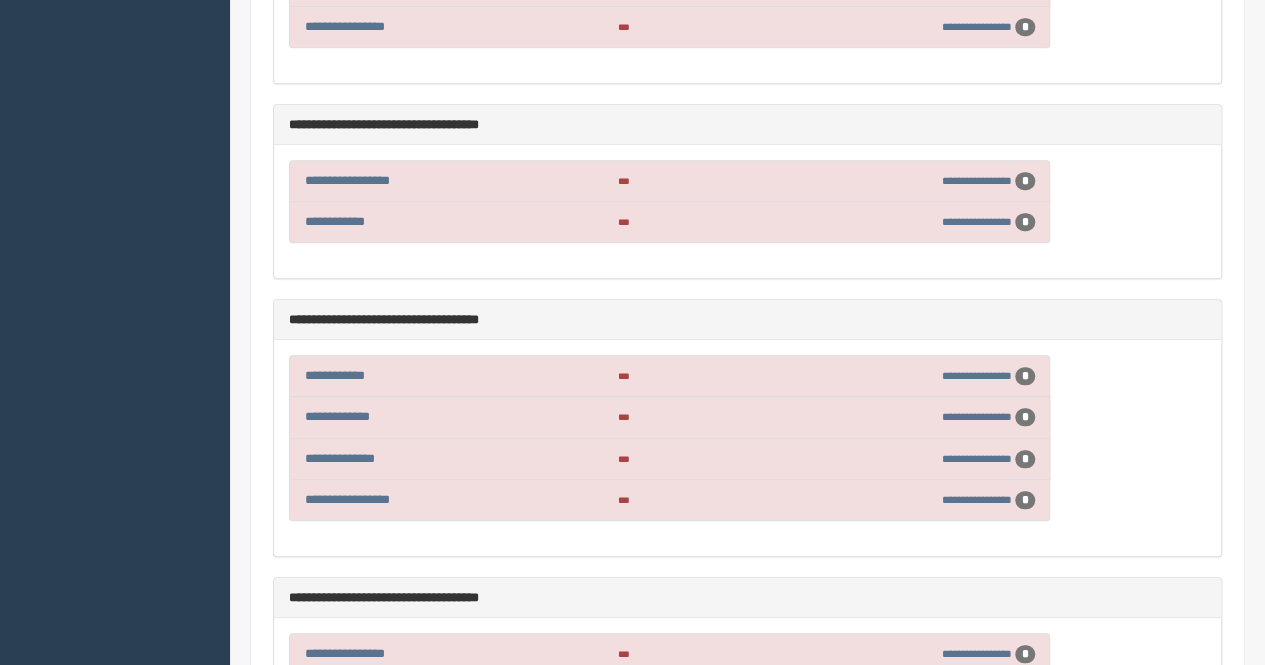 scroll, scrollTop: 23500, scrollLeft: 0, axis: vertical 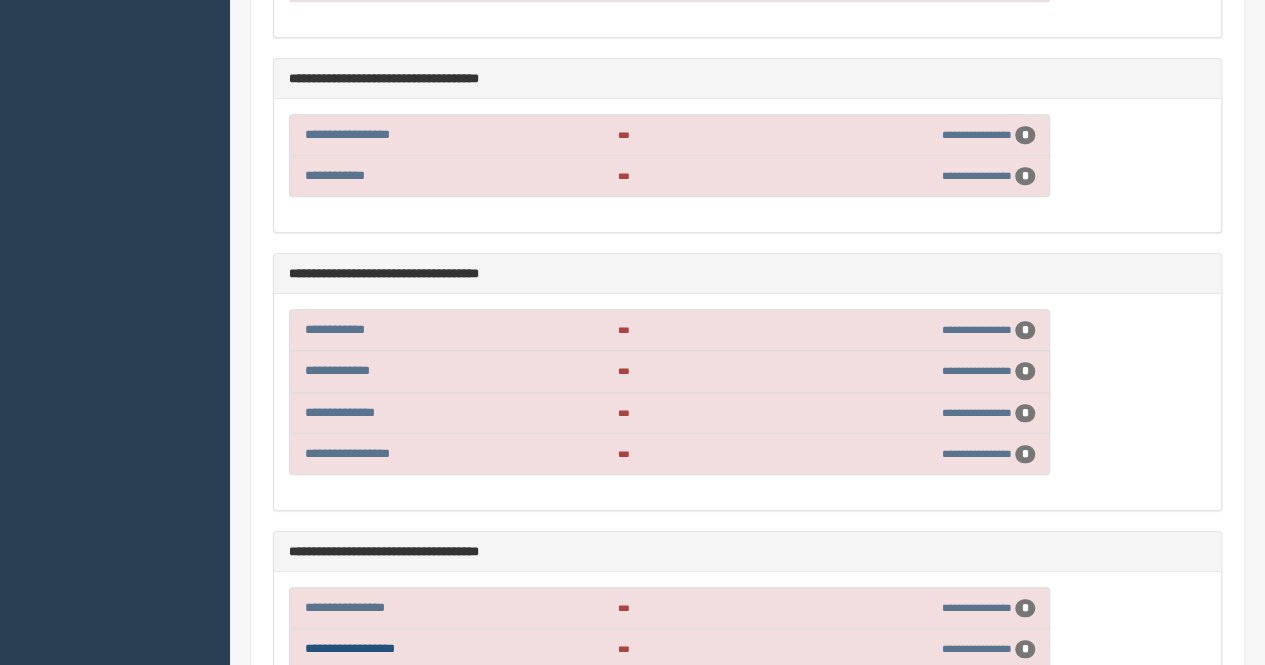 click on "**********" at bounding box center (350, 648) 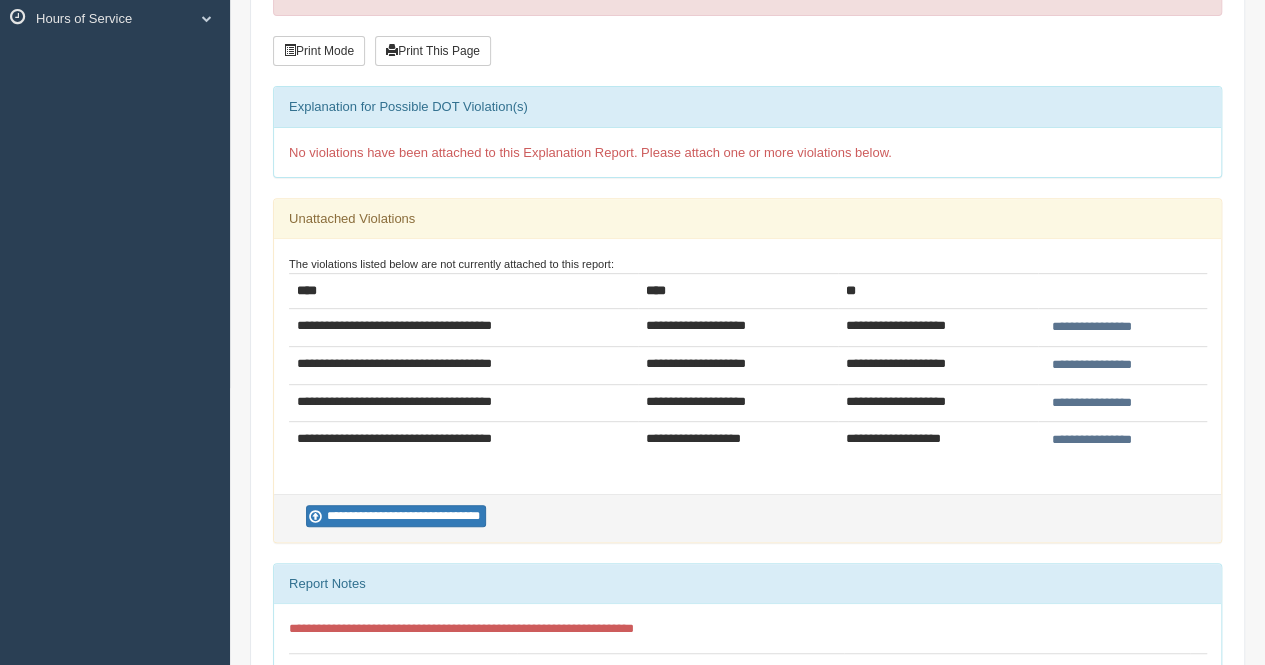 scroll, scrollTop: 300, scrollLeft: 0, axis: vertical 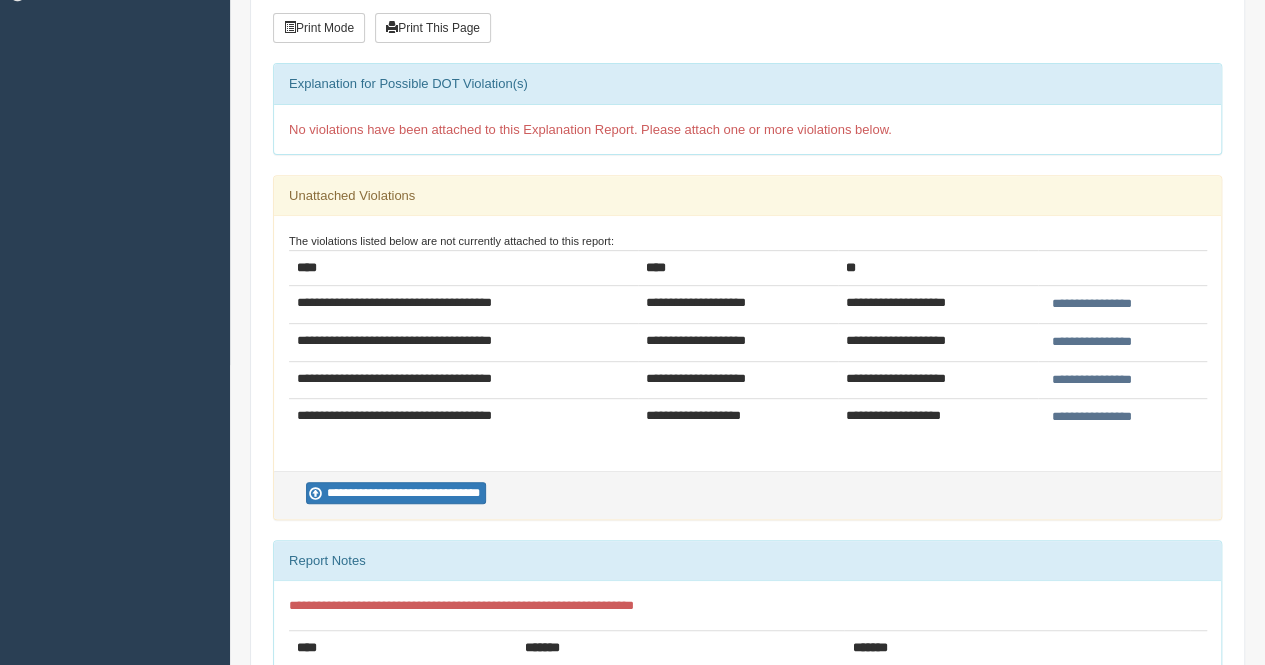 click on "**********" at bounding box center [1092, 304] 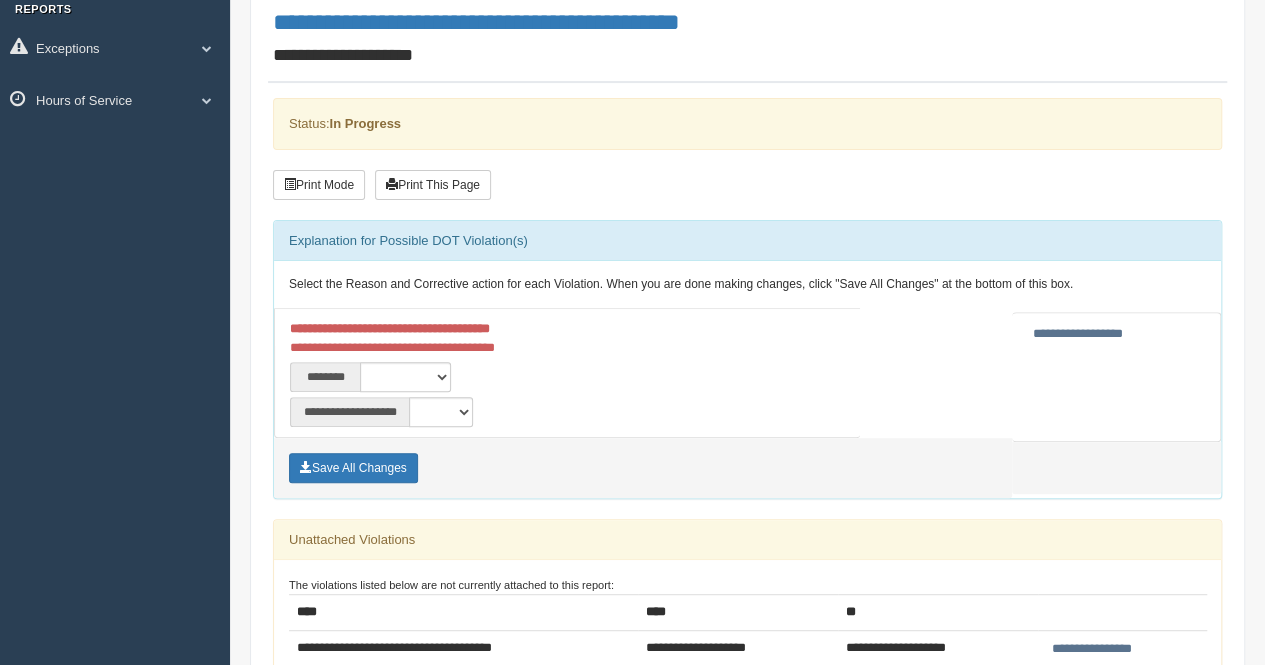 scroll, scrollTop: 200, scrollLeft: 0, axis: vertical 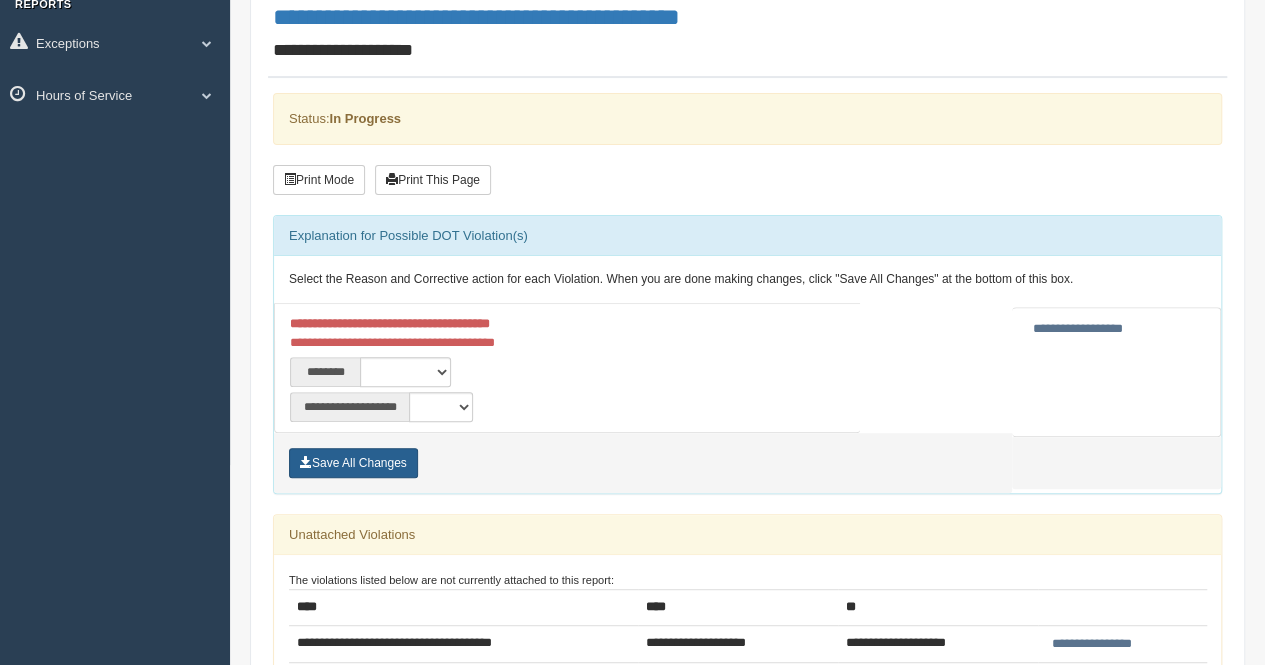 click on "Save All Changes" at bounding box center (353, 463) 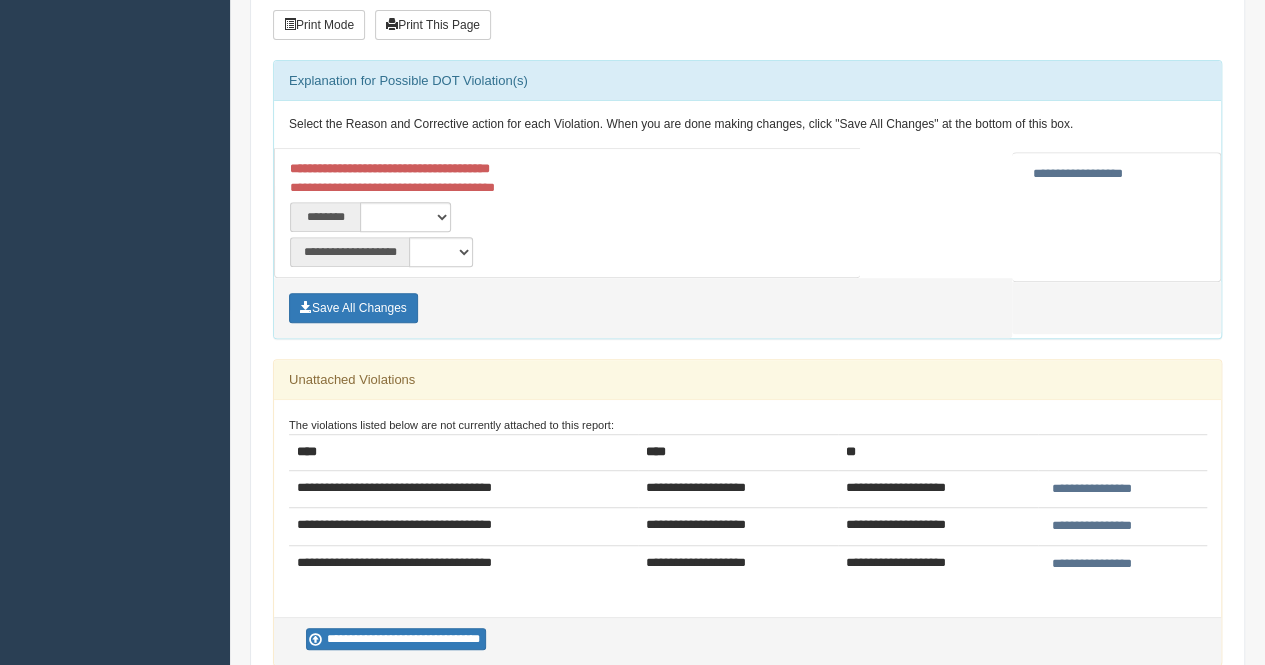 scroll, scrollTop: 400, scrollLeft: 0, axis: vertical 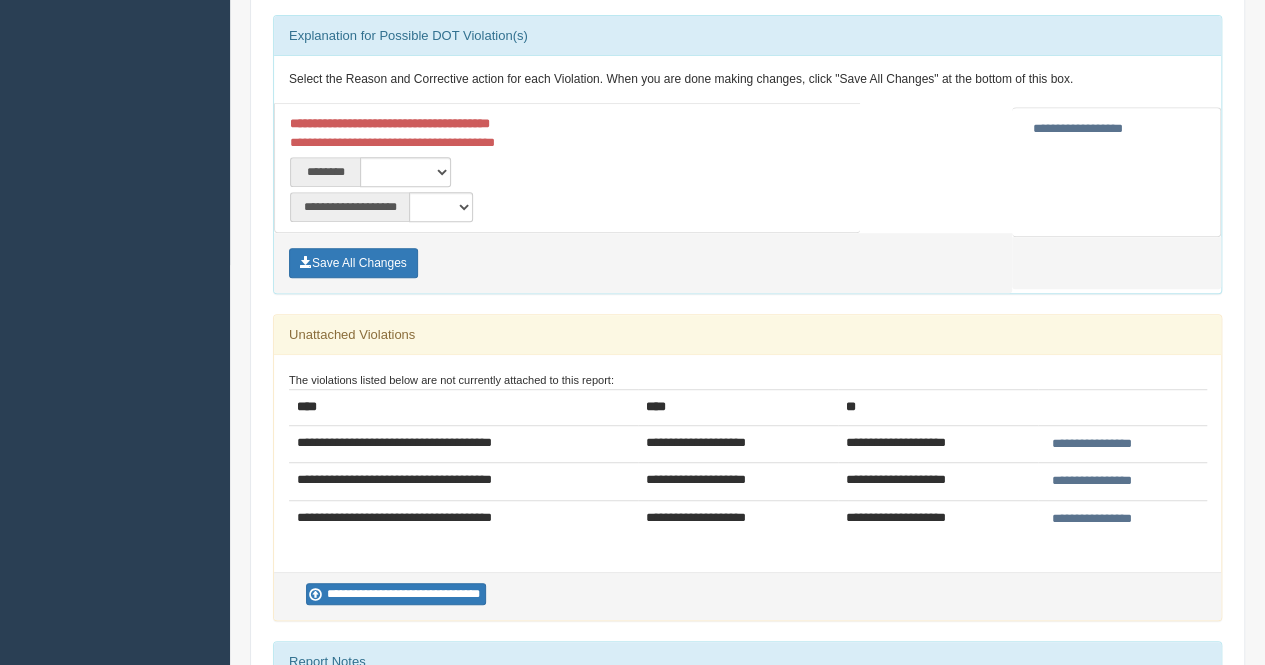 click on "**********" at bounding box center [1092, 444] 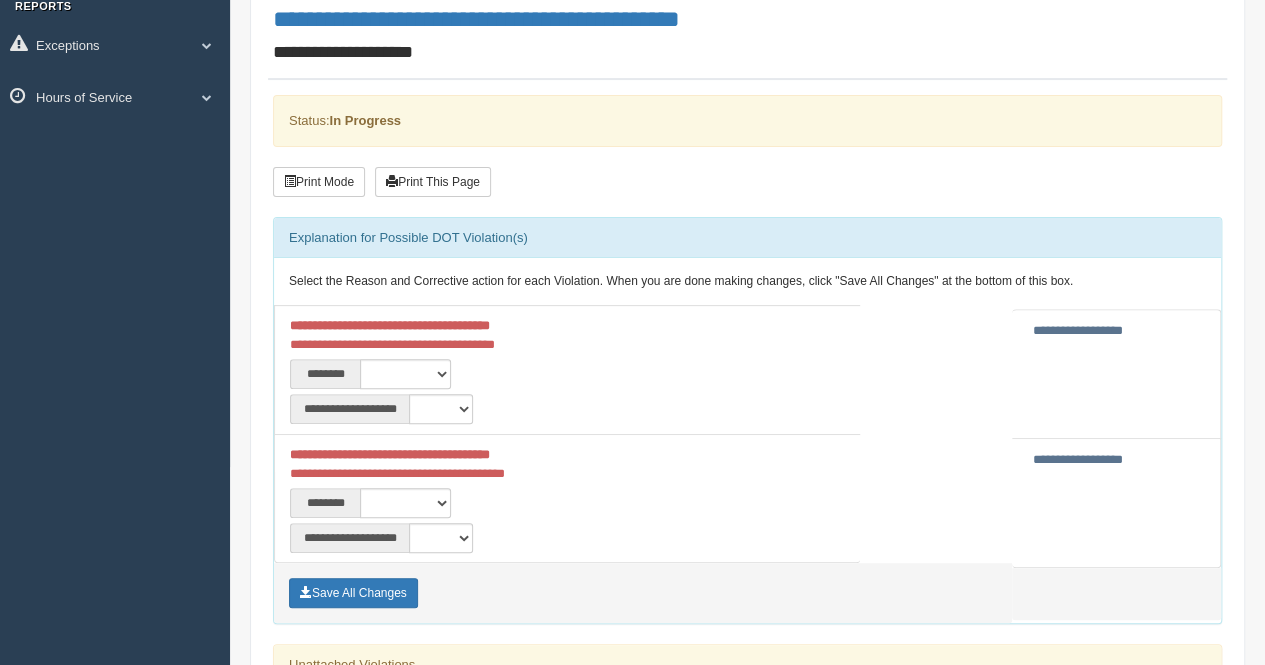 scroll, scrollTop: 200, scrollLeft: 0, axis: vertical 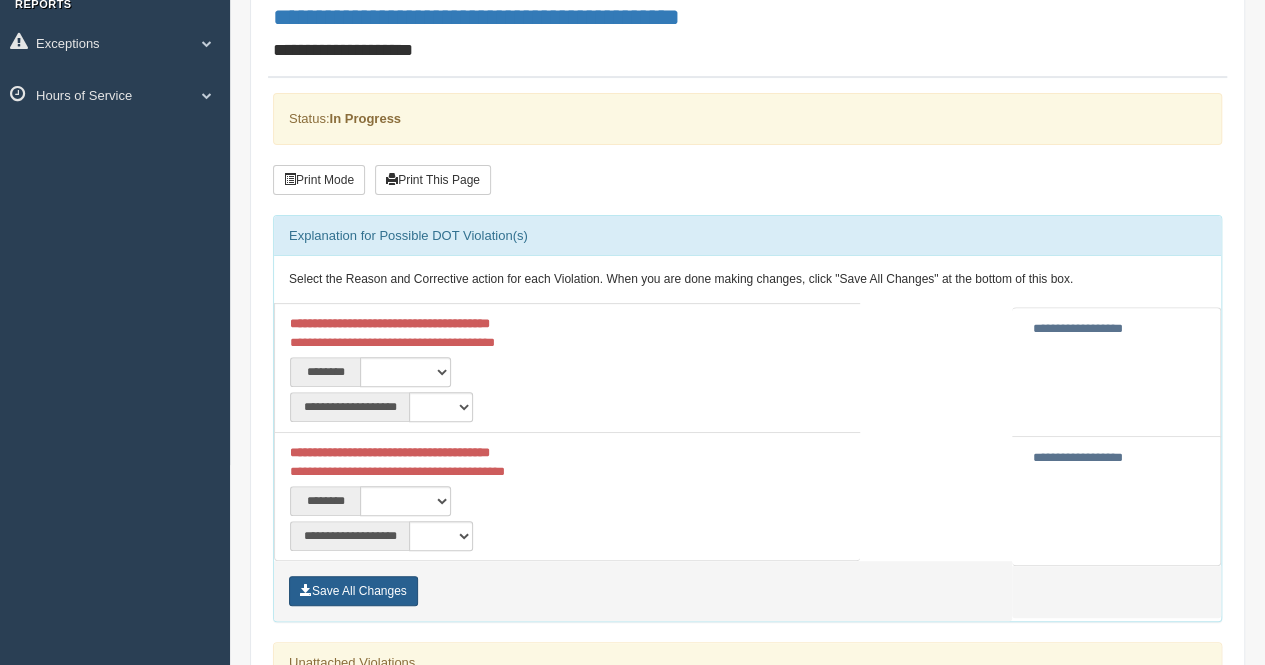 click on "Save All Changes" at bounding box center [353, 591] 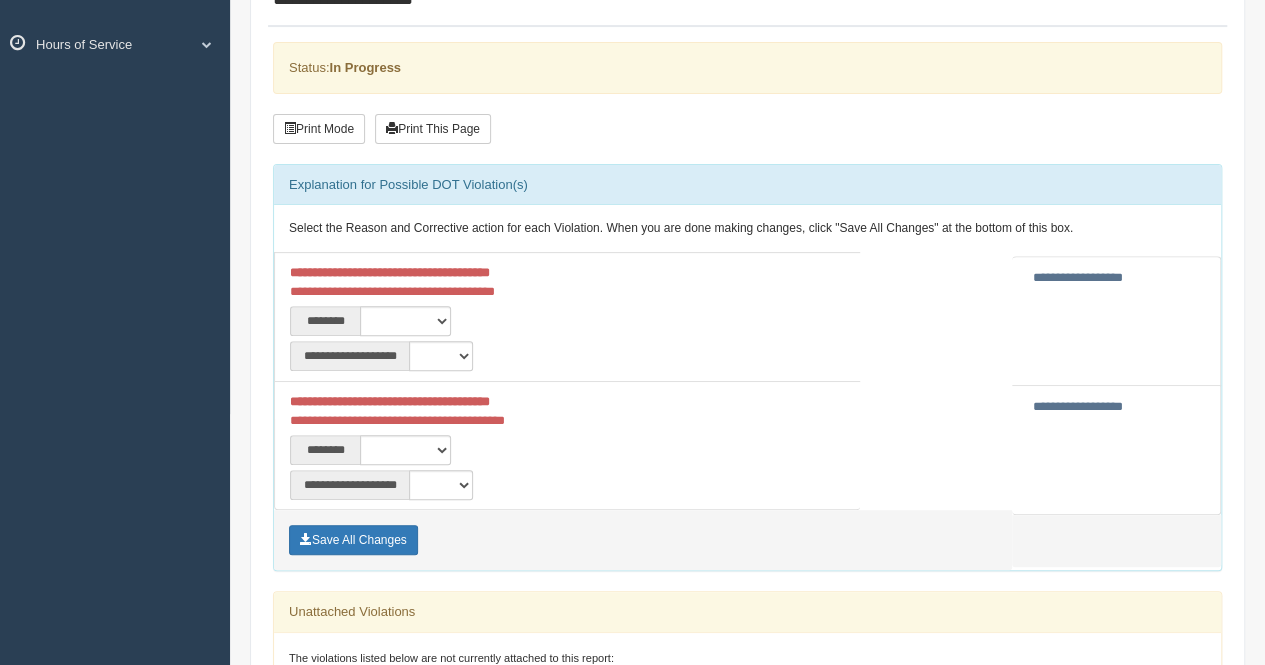 scroll, scrollTop: 200, scrollLeft: 0, axis: vertical 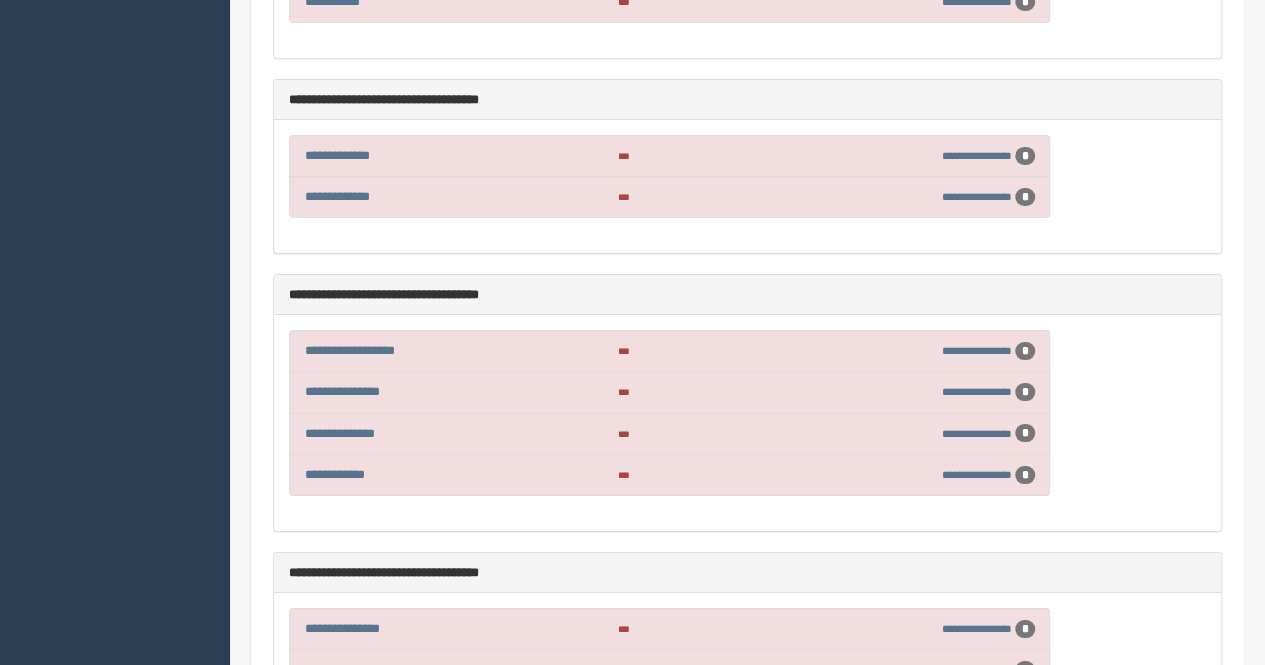 click on "**********" at bounding box center [337, 875] 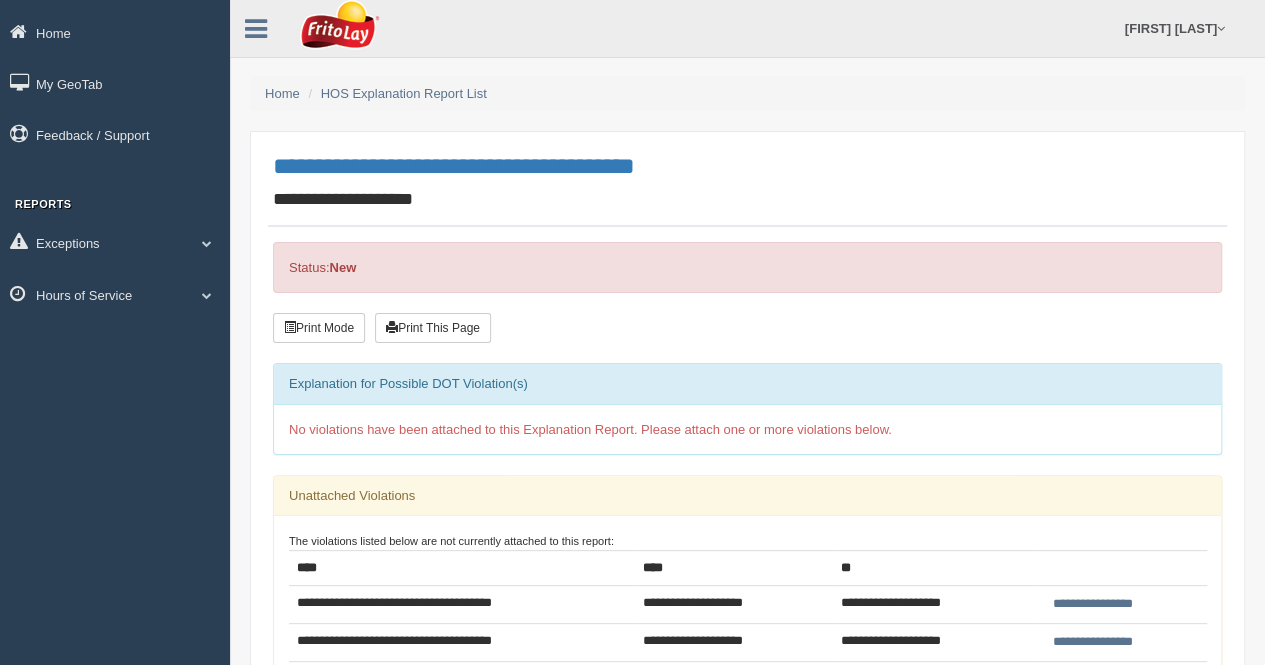 scroll, scrollTop: 200, scrollLeft: 0, axis: vertical 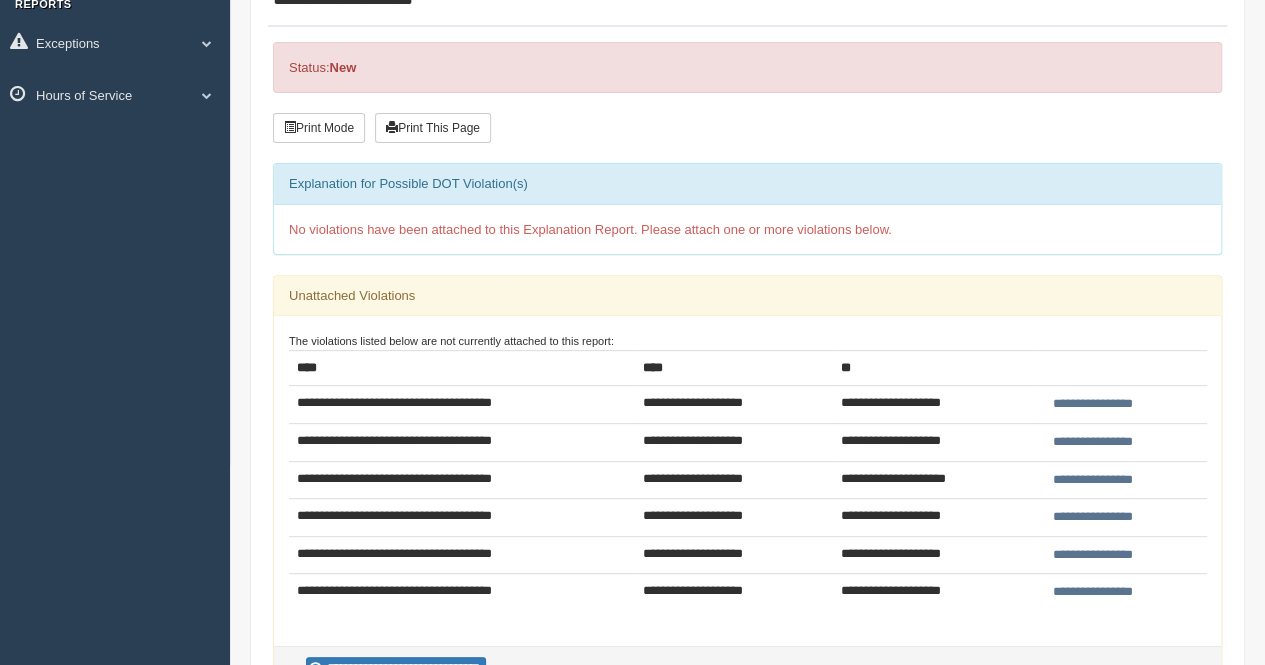 click on "**********" at bounding box center (1093, 404) 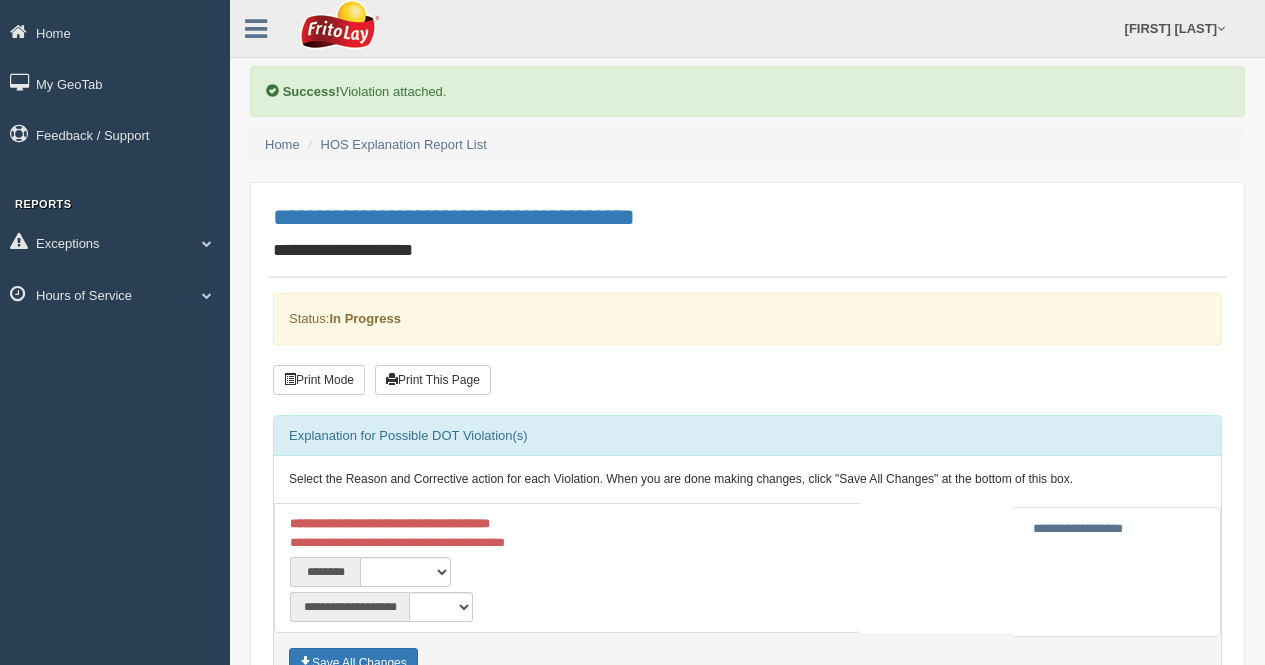 scroll, scrollTop: 0, scrollLeft: 0, axis: both 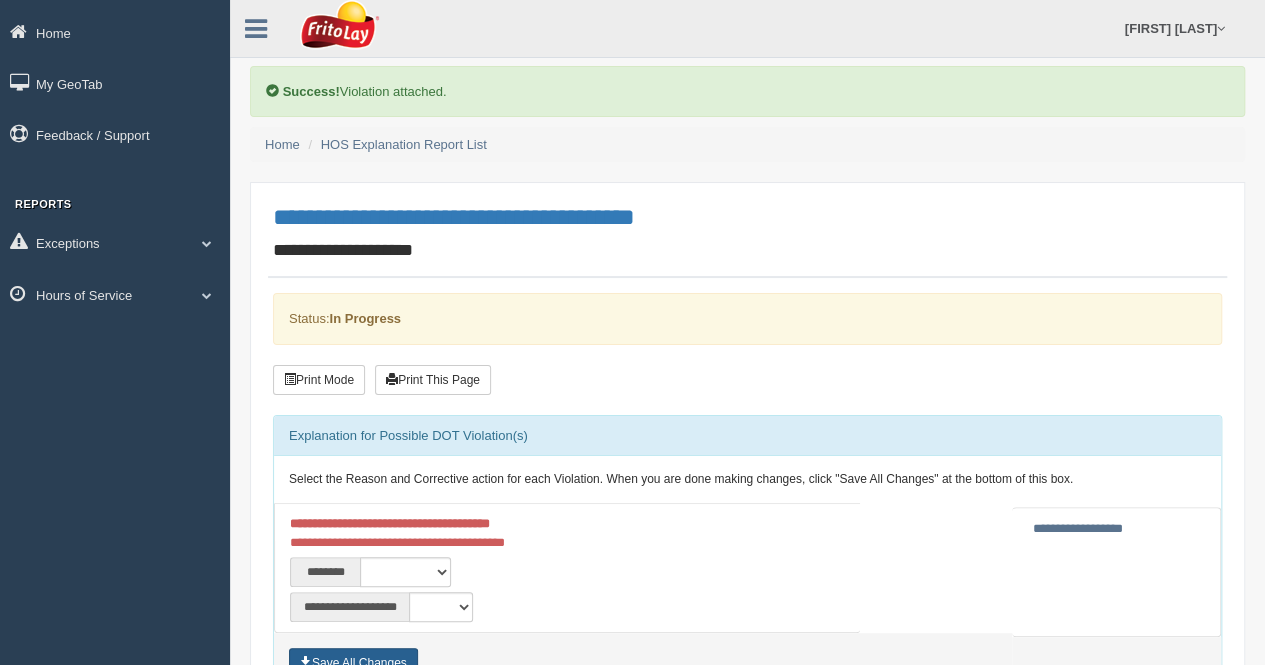 click on "Save All Changes" at bounding box center (353, 663) 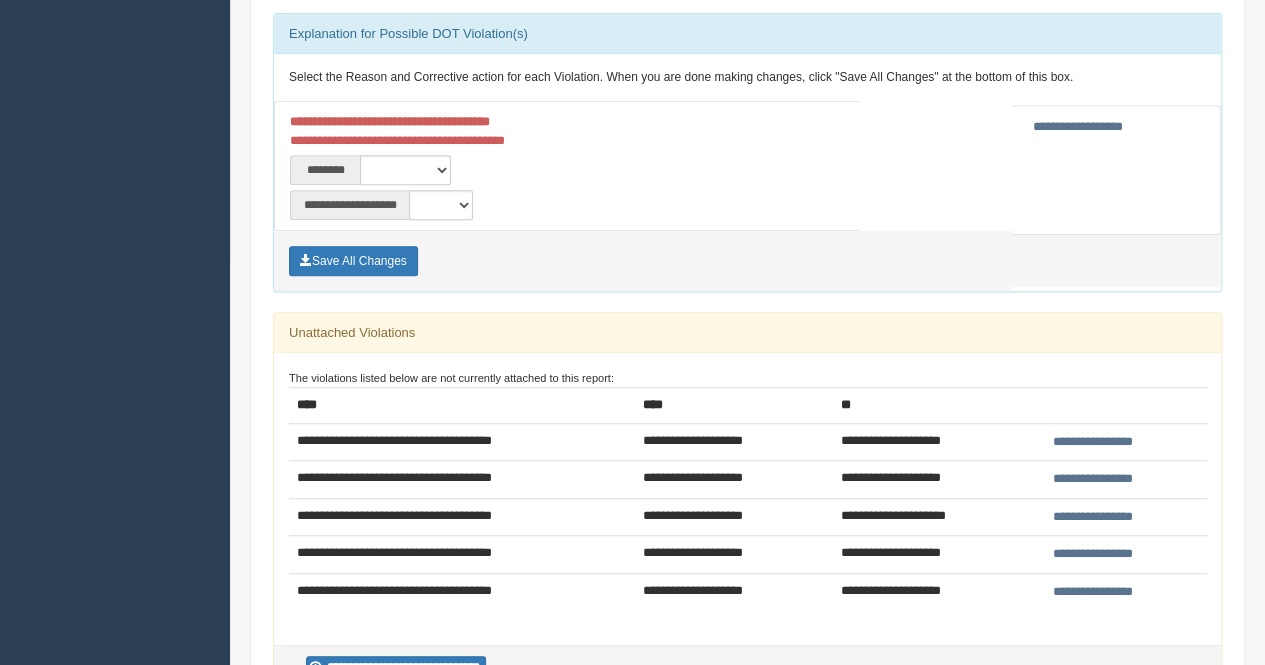 scroll, scrollTop: 500, scrollLeft: 0, axis: vertical 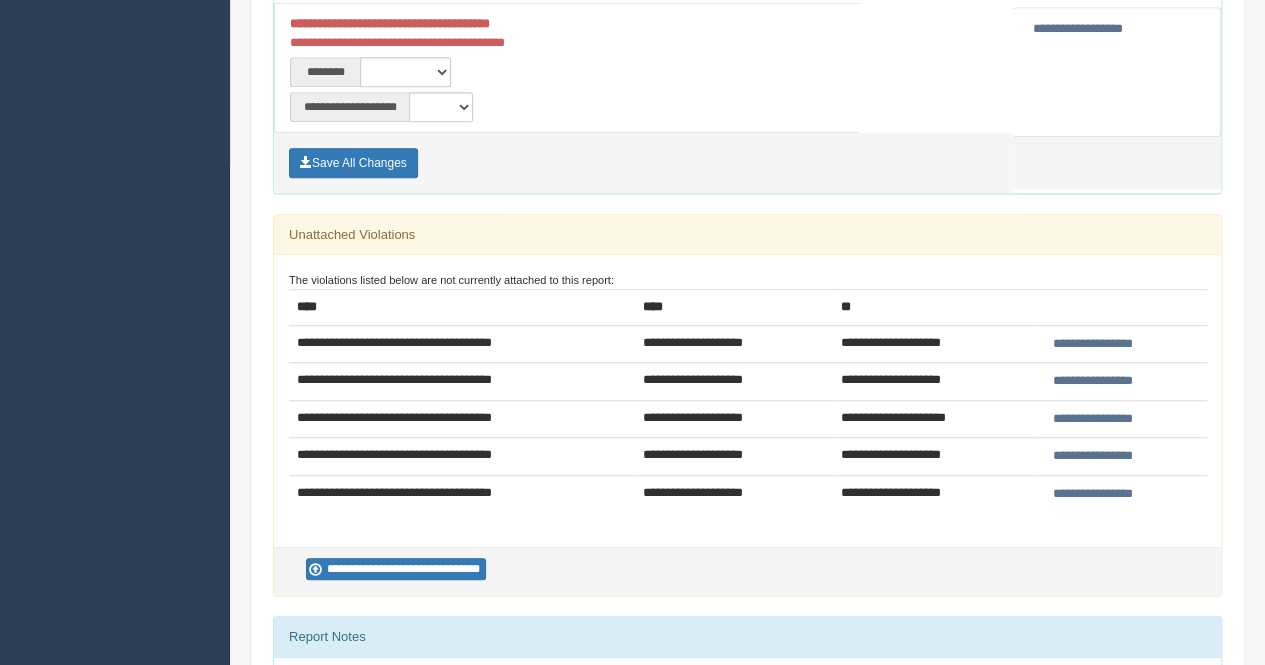 click on "**********" at bounding box center (1093, 344) 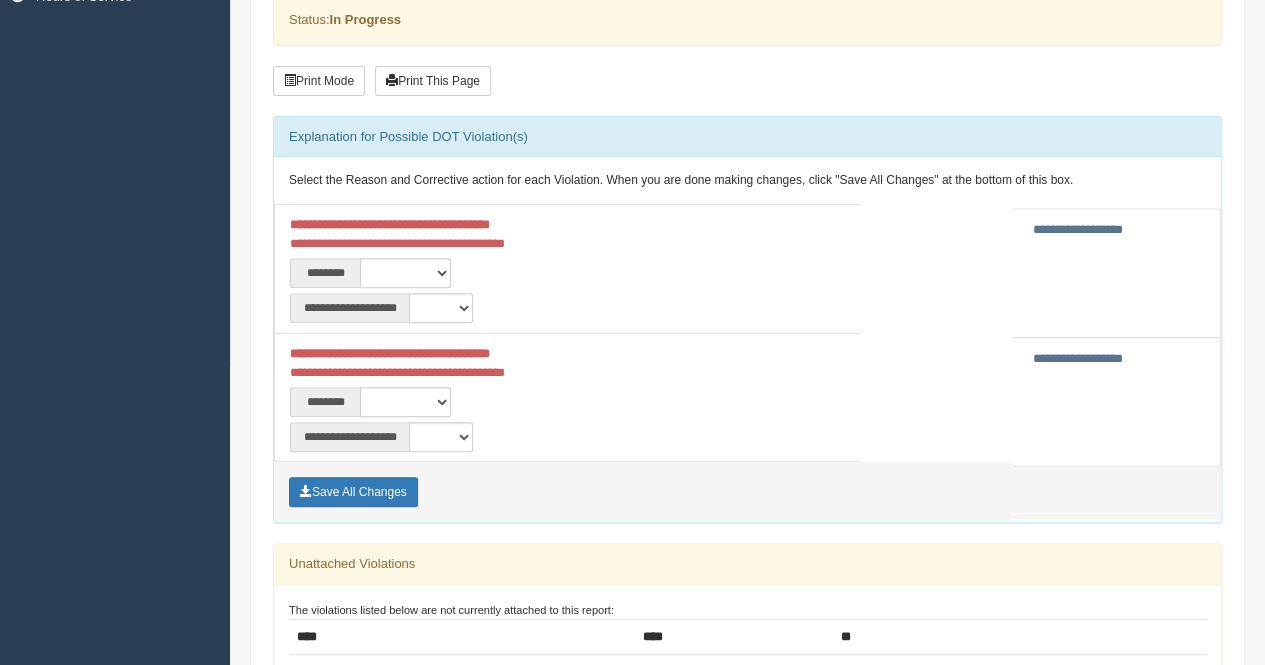 scroll, scrollTop: 300, scrollLeft: 0, axis: vertical 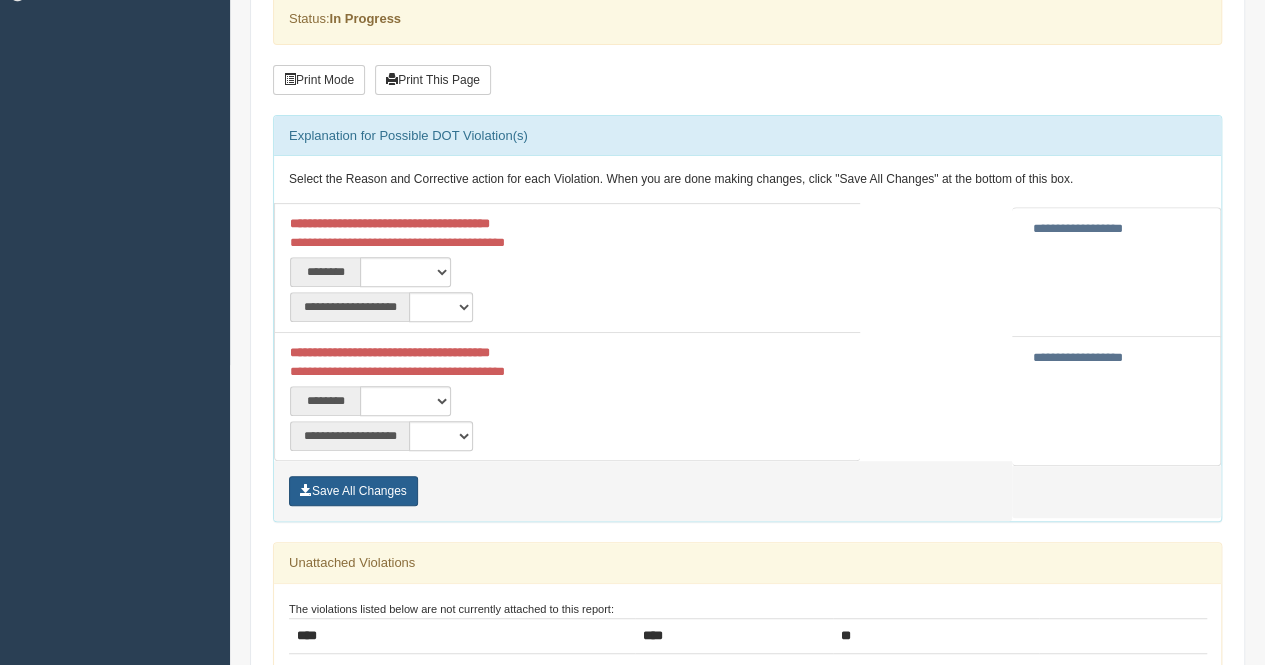 click on "Save All Changes" at bounding box center [353, 491] 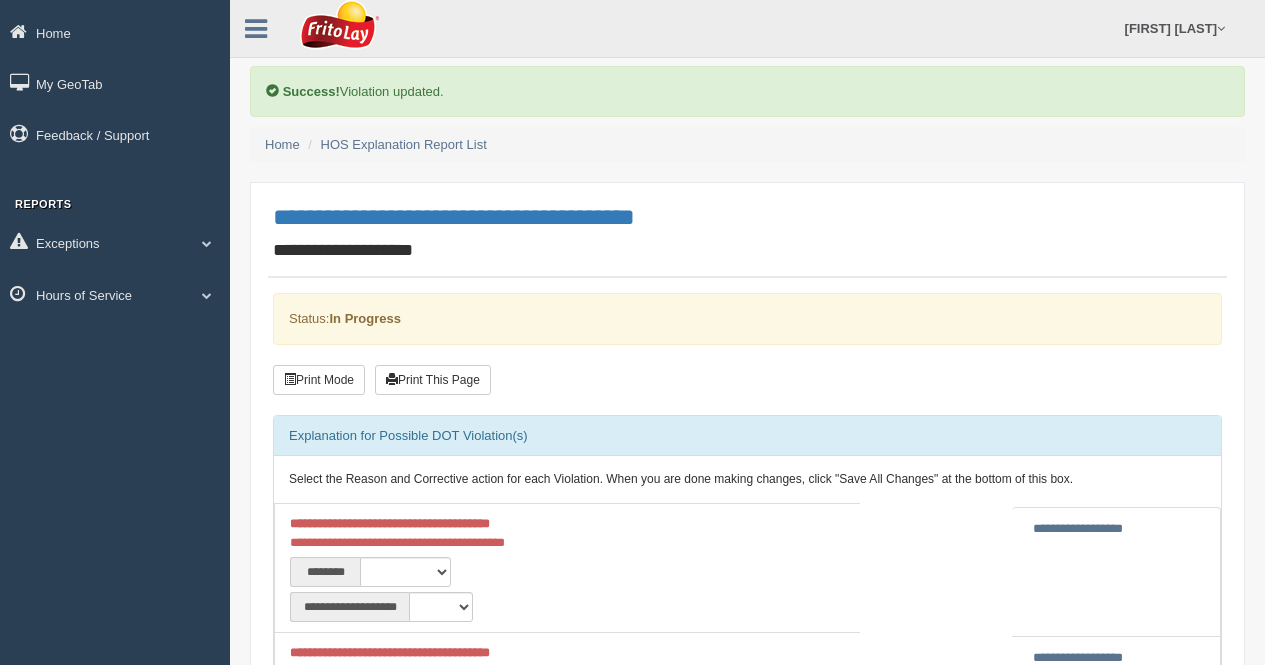 scroll, scrollTop: 0, scrollLeft: 0, axis: both 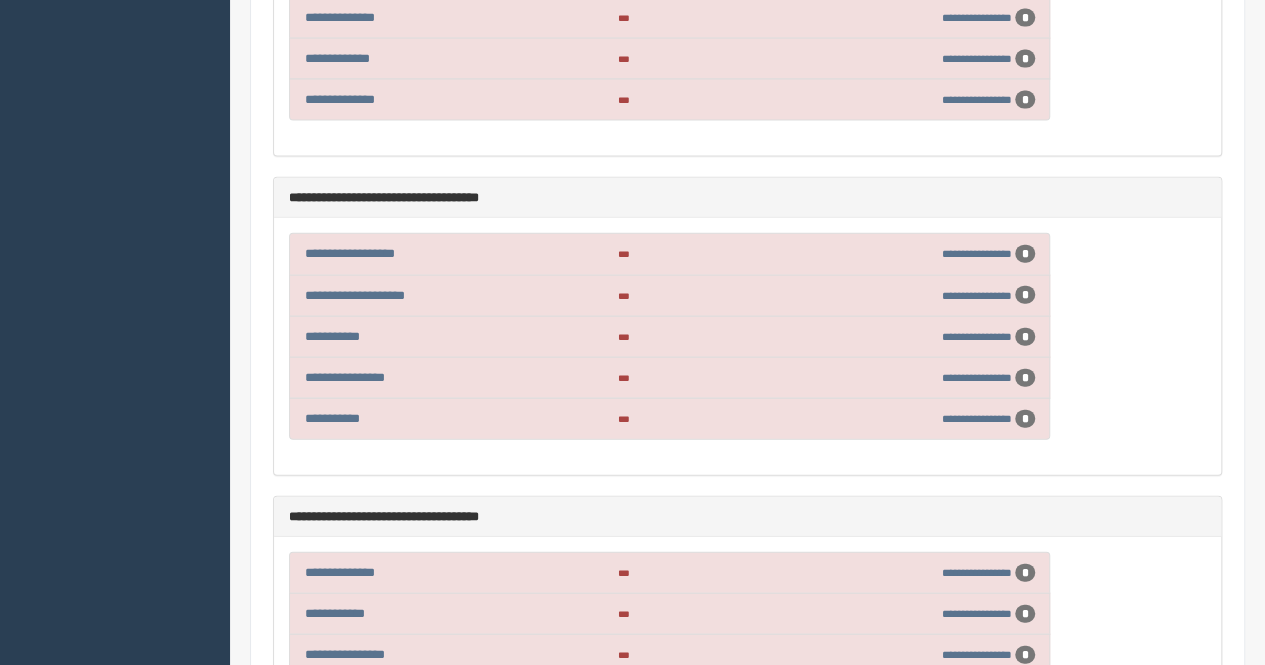 click on "**********" at bounding box center [335, 696] 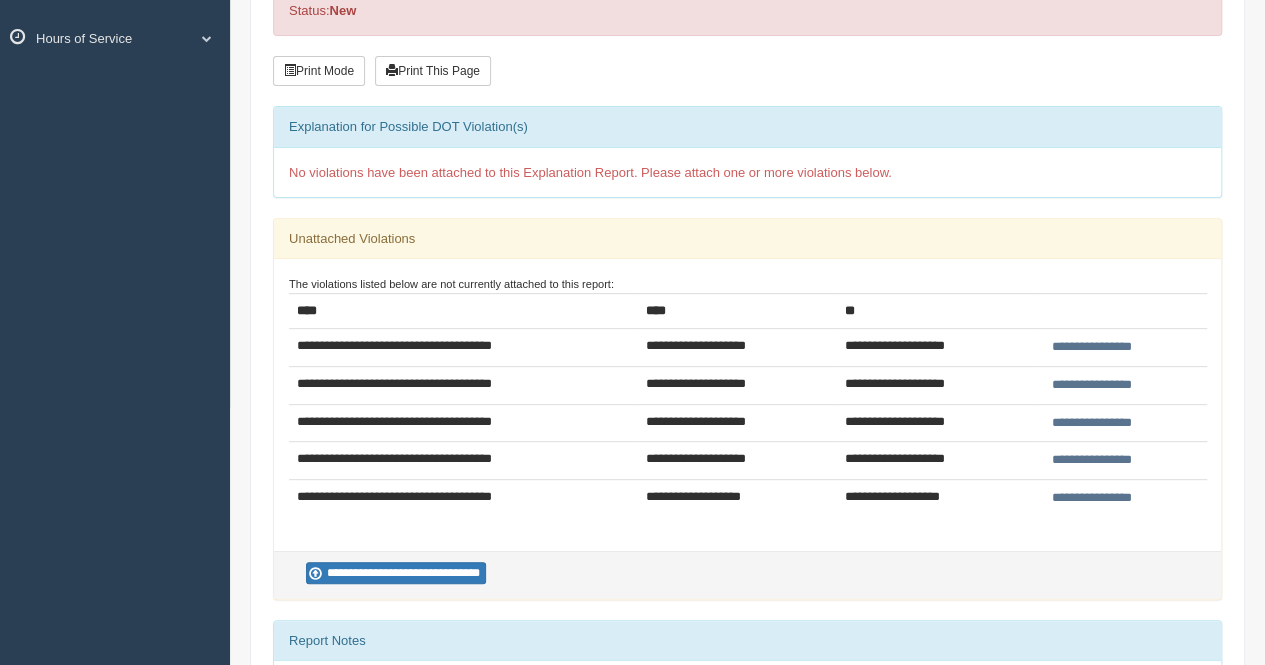 scroll, scrollTop: 300, scrollLeft: 0, axis: vertical 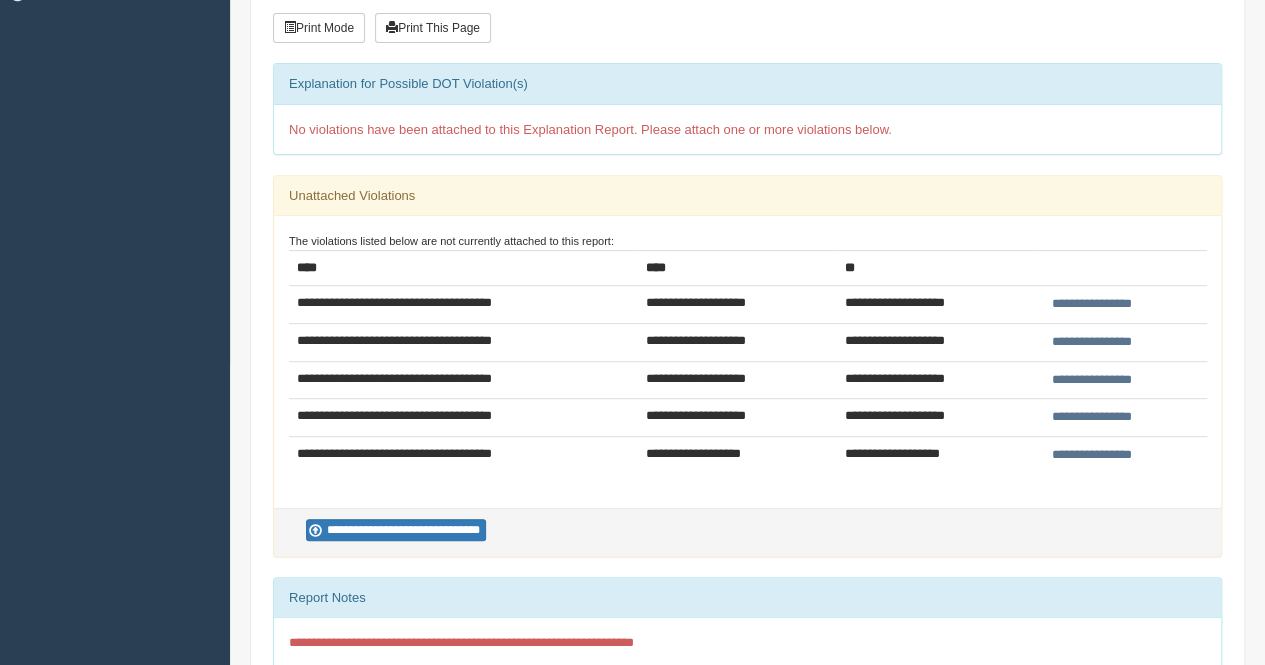 click on "**********" at bounding box center (1091, 304) 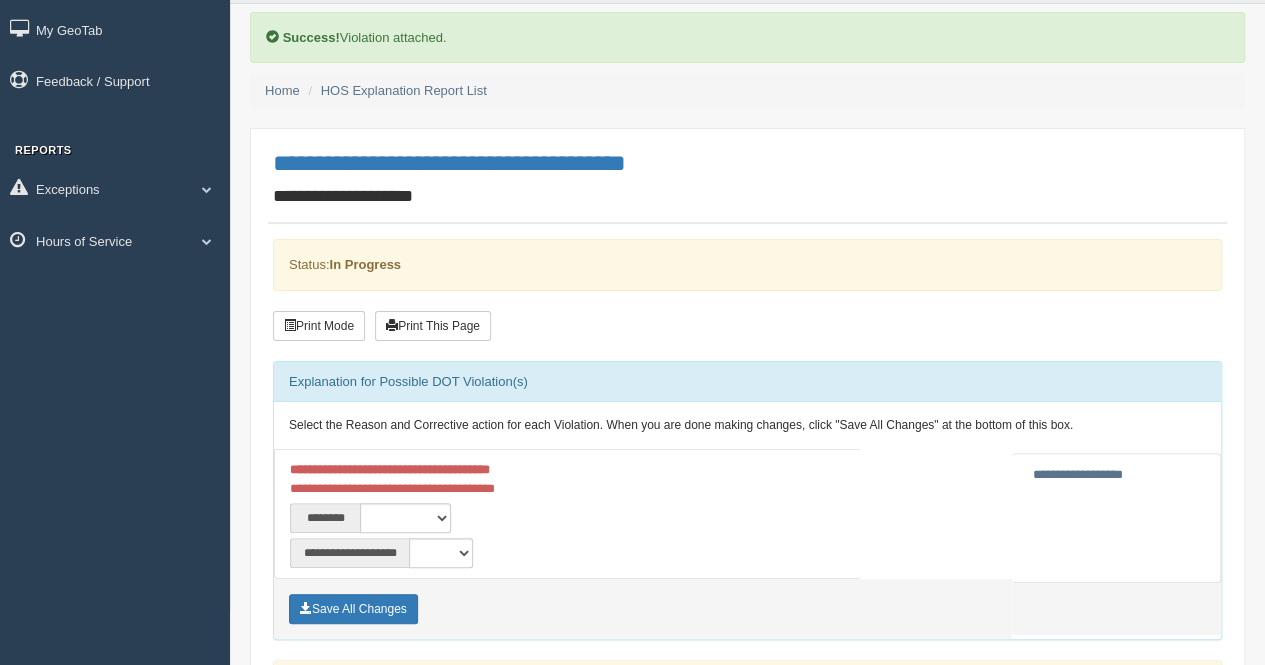 scroll, scrollTop: 100, scrollLeft: 0, axis: vertical 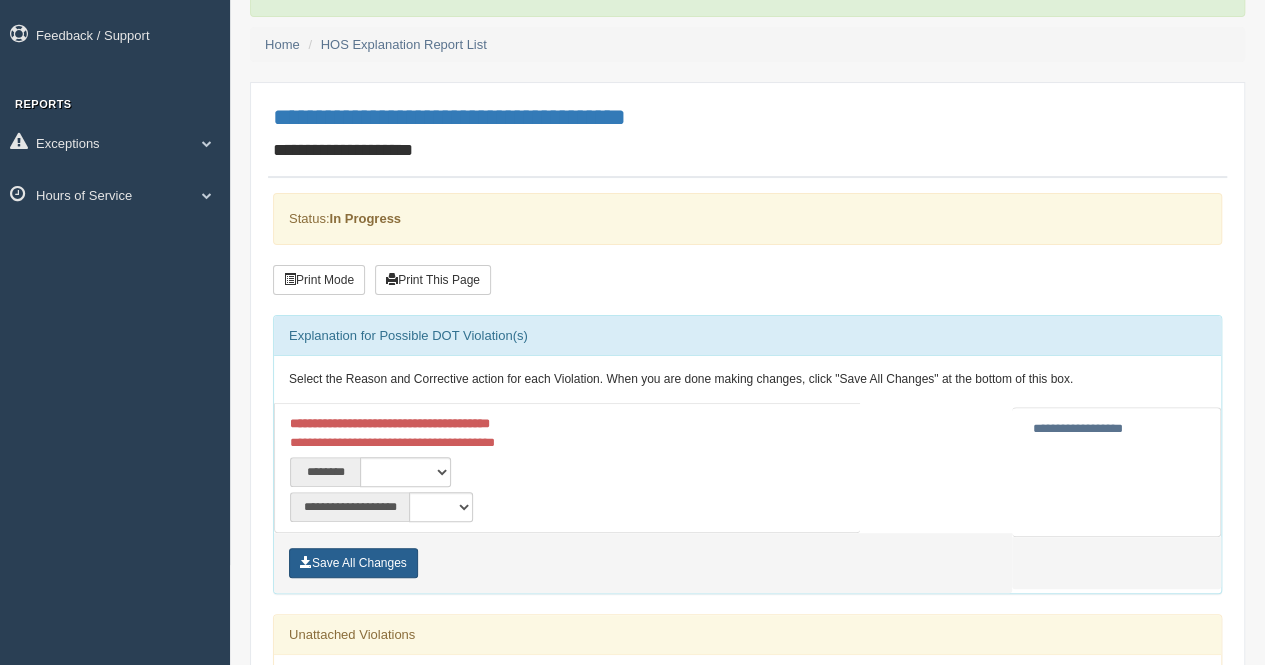 click on "Save All Changes" at bounding box center [353, 563] 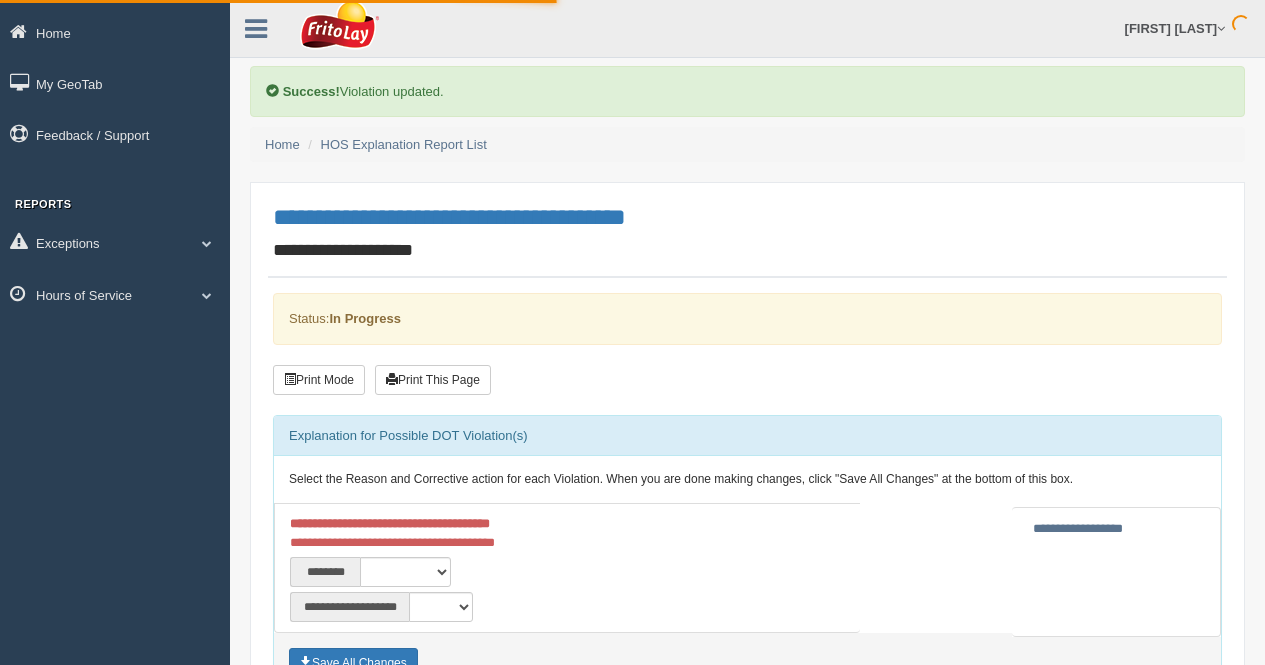 scroll, scrollTop: 0, scrollLeft: 0, axis: both 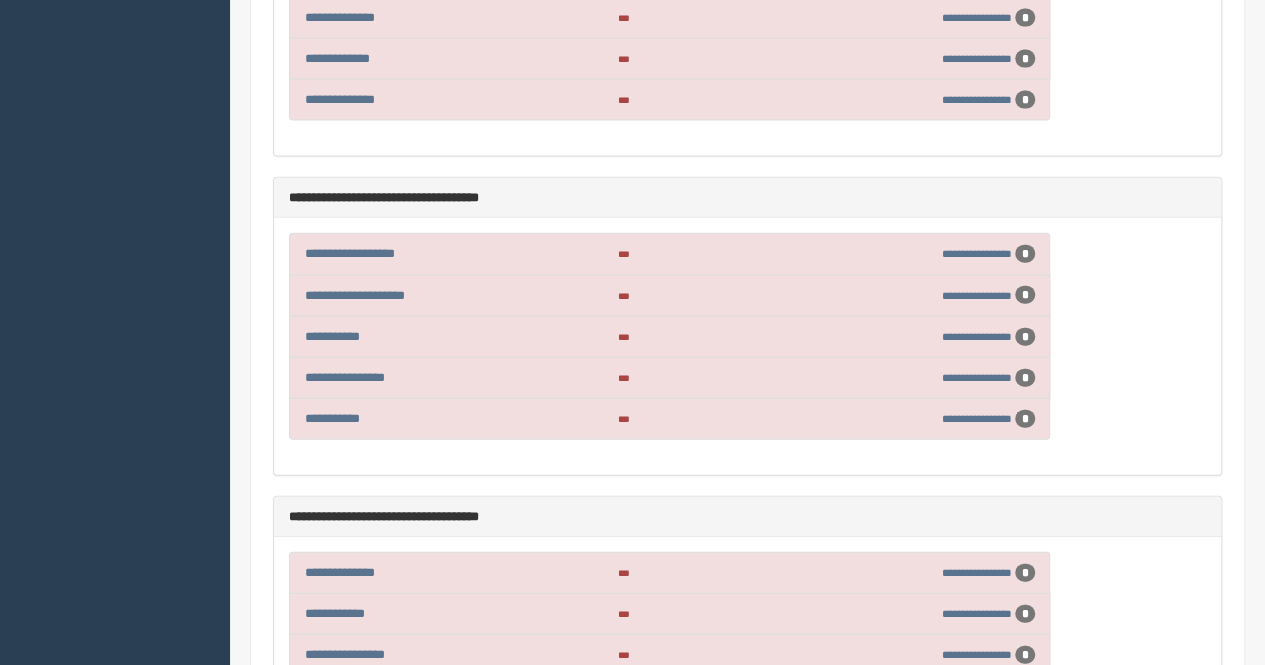 click on "**********" at bounding box center [345, 819] 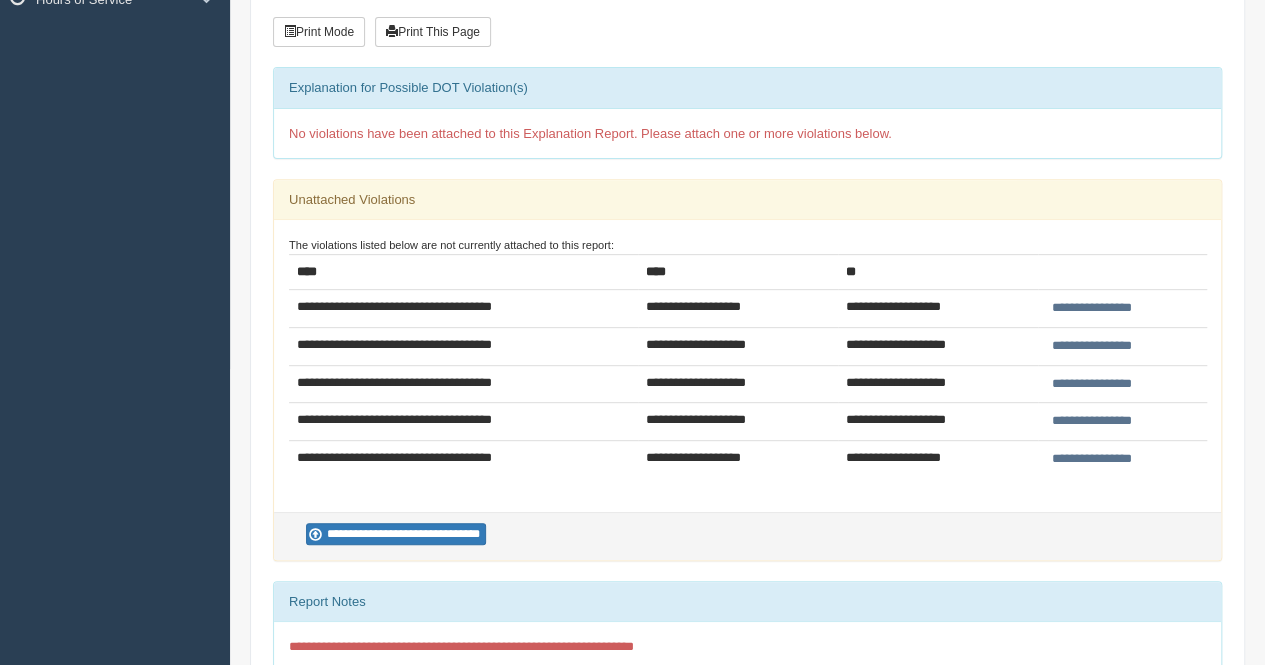 scroll, scrollTop: 300, scrollLeft: 0, axis: vertical 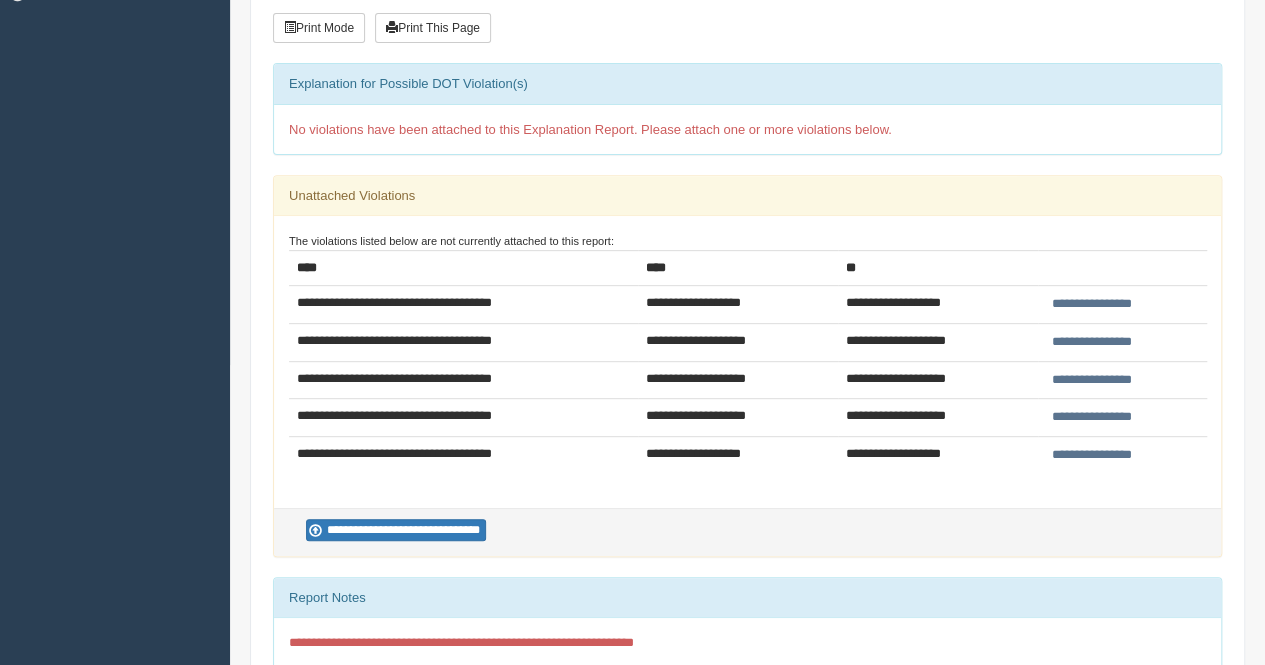 click on "**********" at bounding box center [1092, 304] 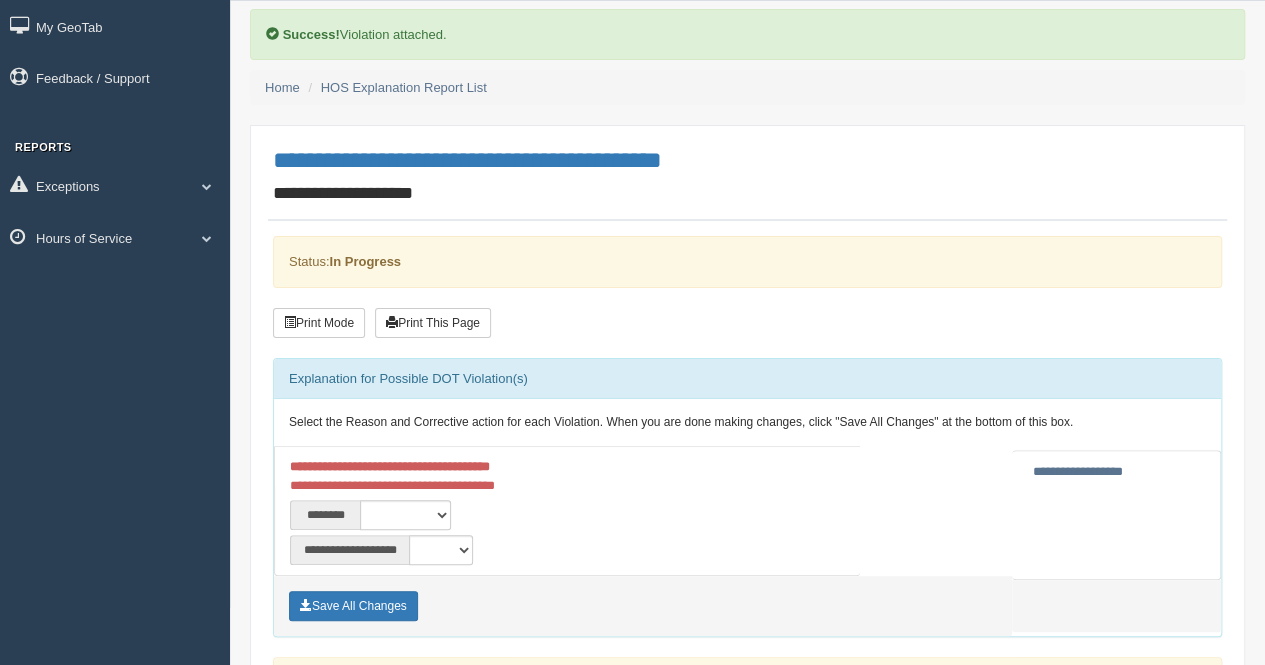 scroll, scrollTop: 100, scrollLeft: 0, axis: vertical 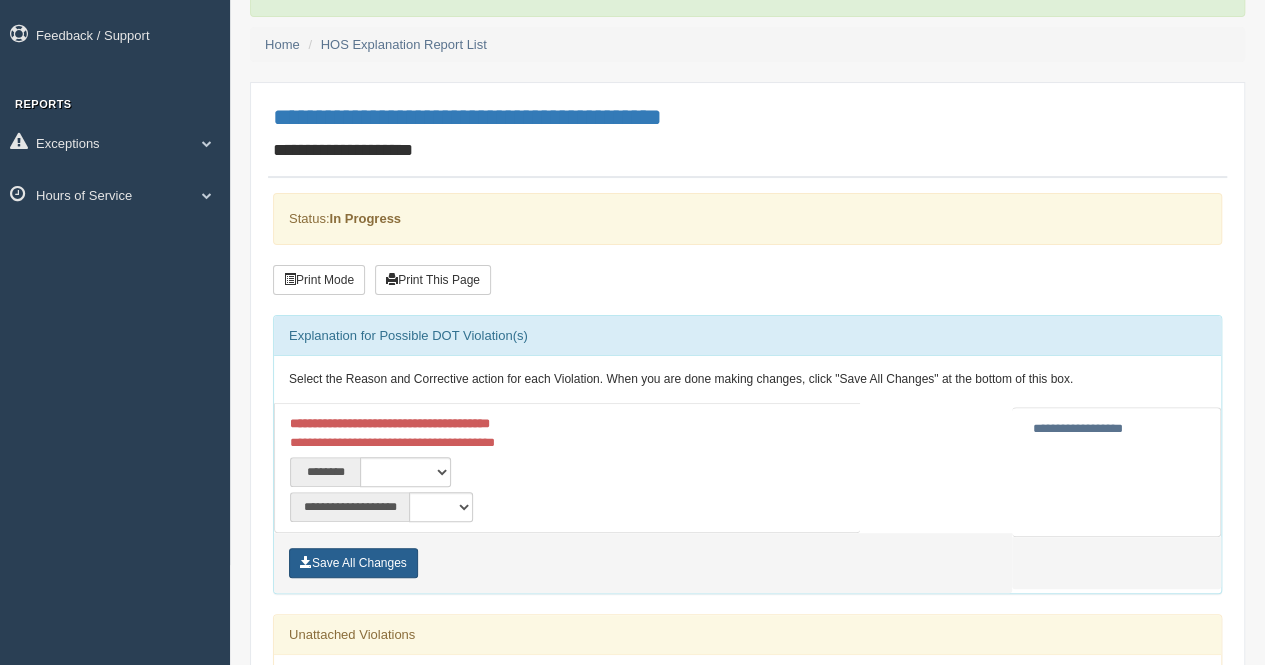 click at bounding box center (306, 562) 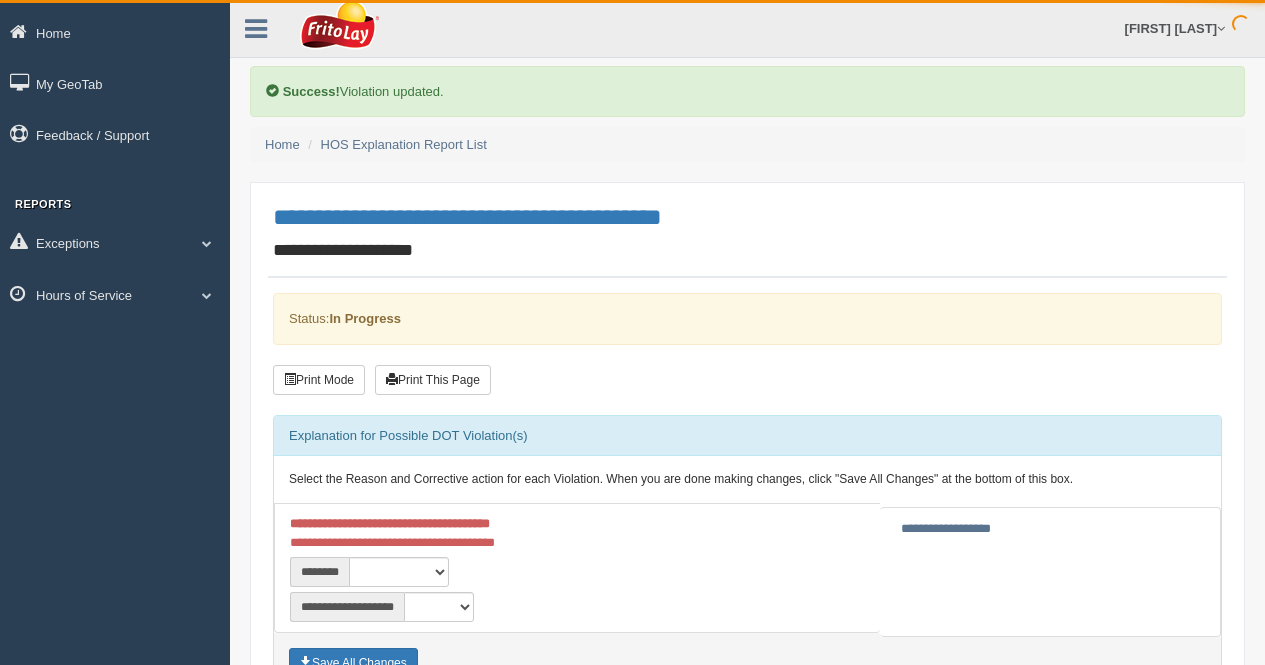 scroll, scrollTop: 0, scrollLeft: 0, axis: both 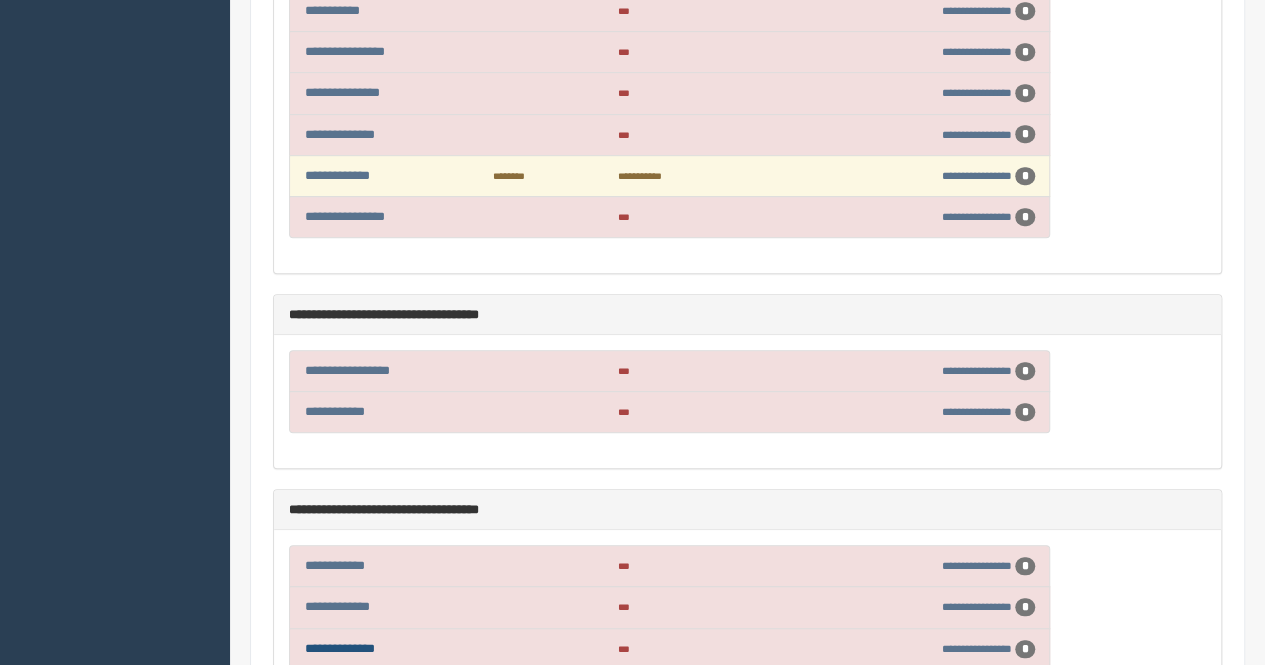 click on "**********" at bounding box center [340, 648] 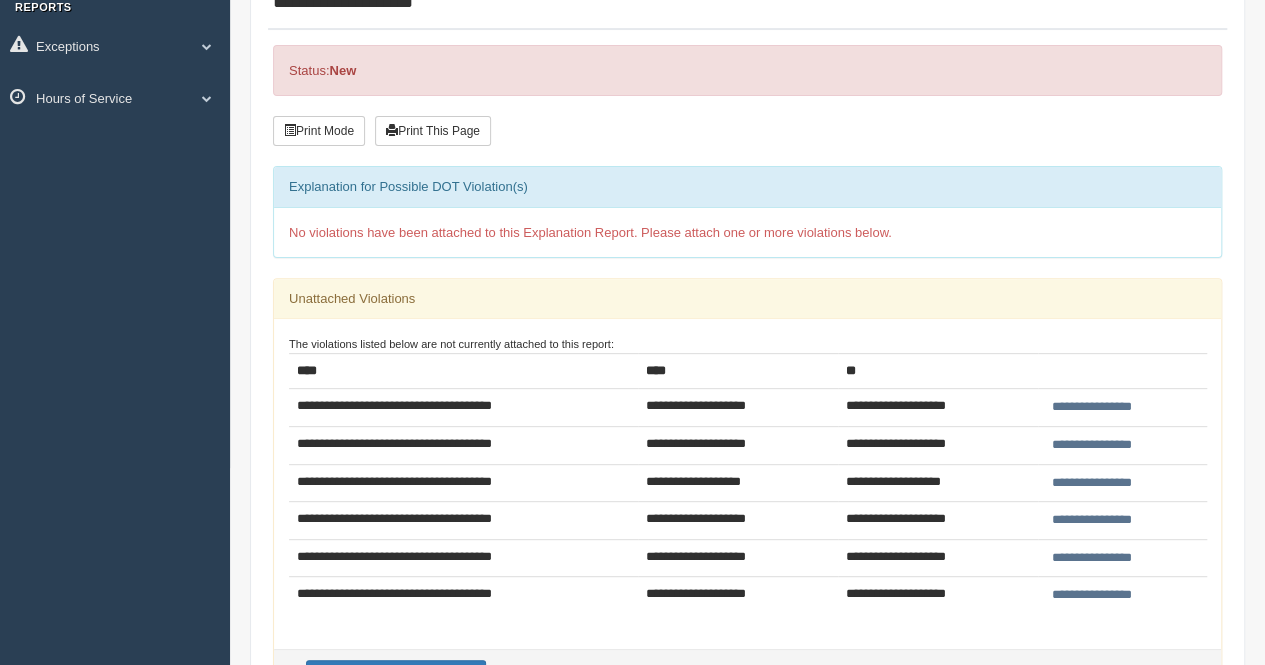 scroll, scrollTop: 200, scrollLeft: 0, axis: vertical 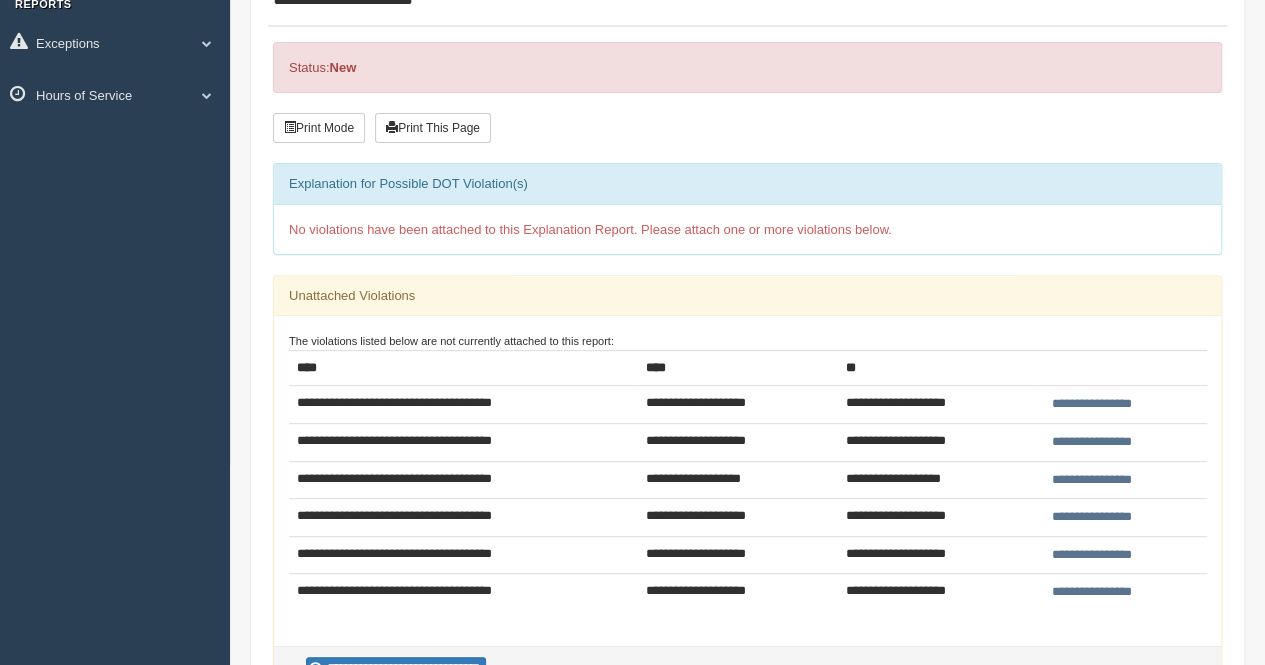 click on "**********" at bounding box center [1092, 404] 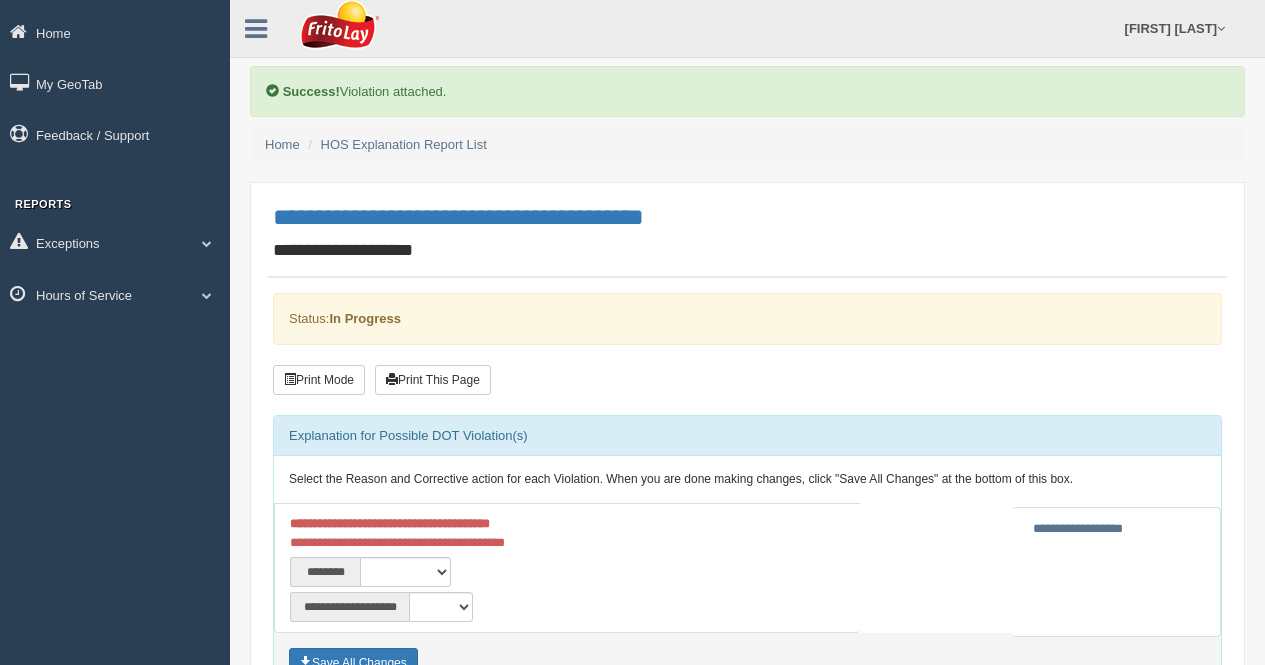 scroll, scrollTop: 0, scrollLeft: 0, axis: both 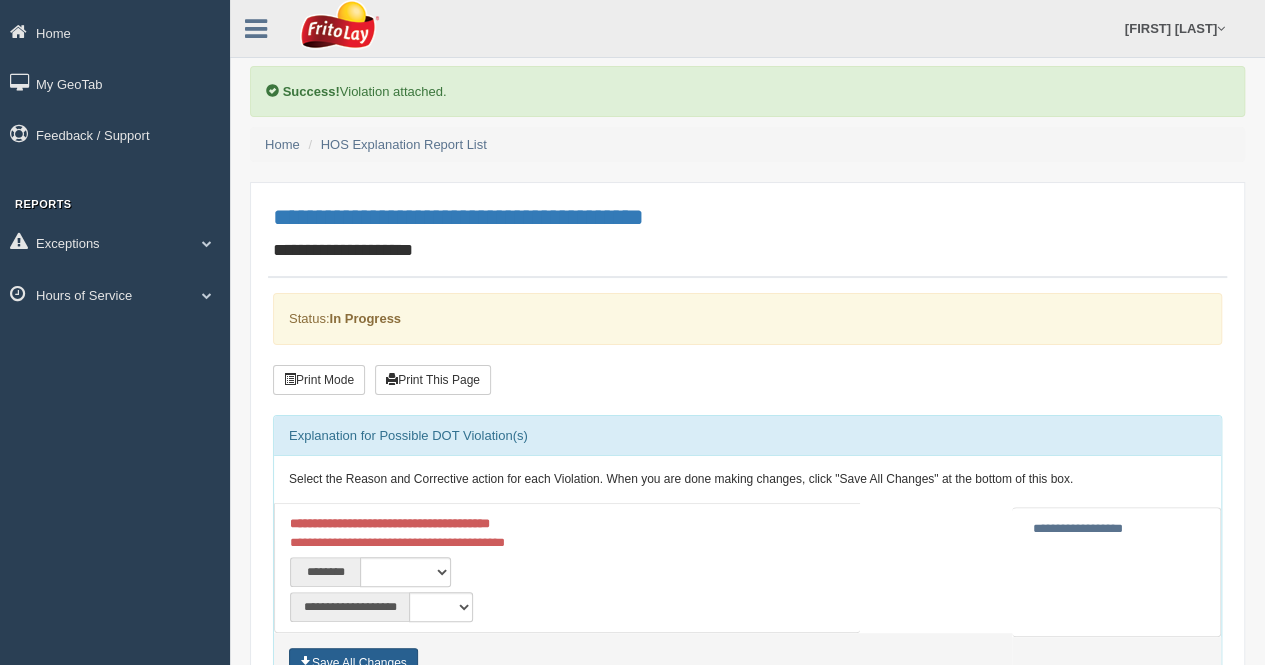 click on "Save All Changes" at bounding box center [353, 663] 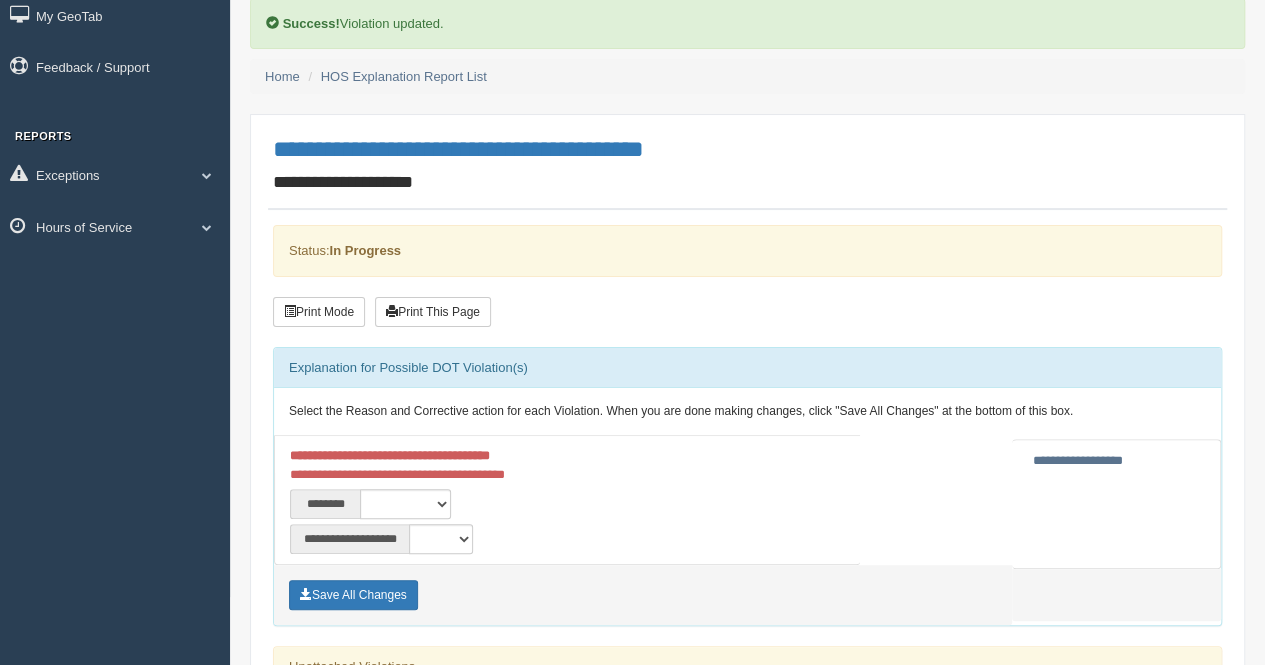 scroll, scrollTop: 100, scrollLeft: 0, axis: vertical 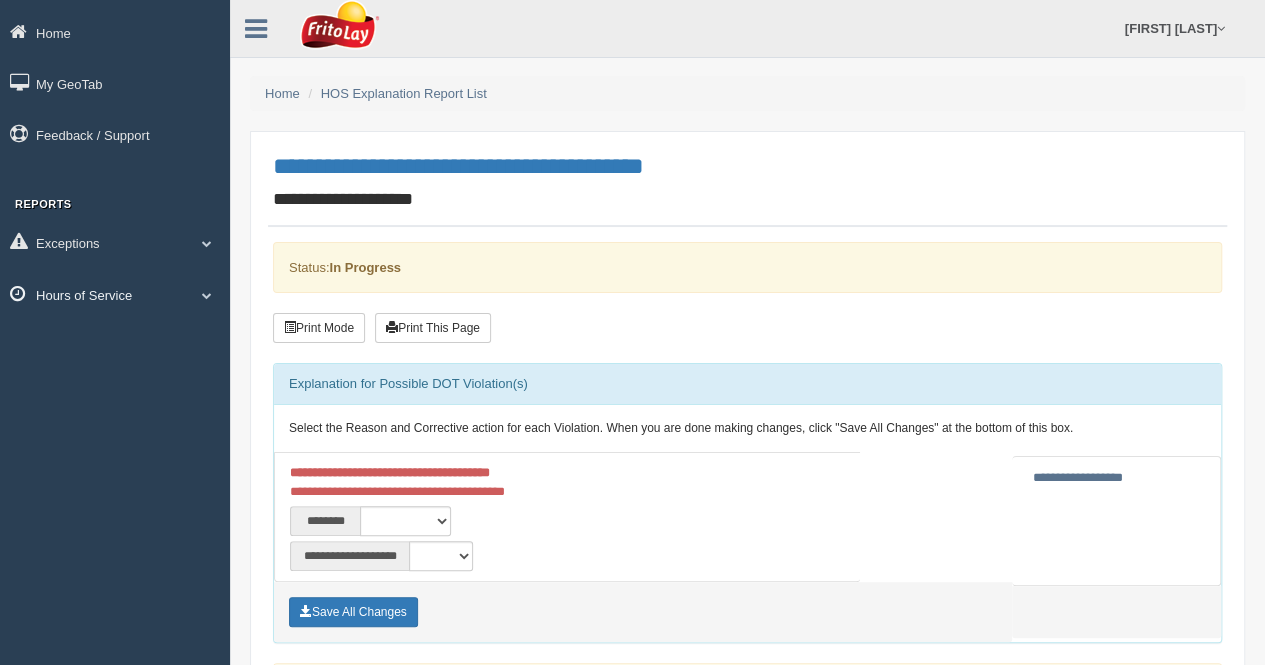 click on "Hours of Service" at bounding box center (115, 32) 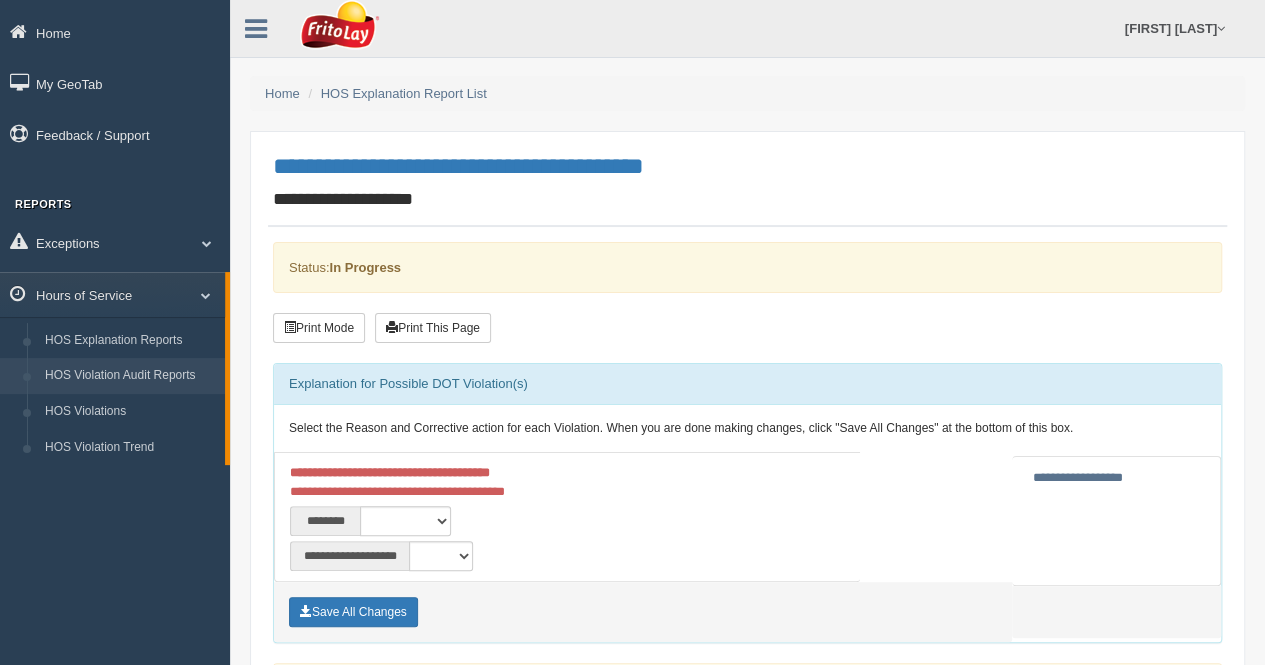 click on "HOS Violation Audit Reports" at bounding box center [130, 376] 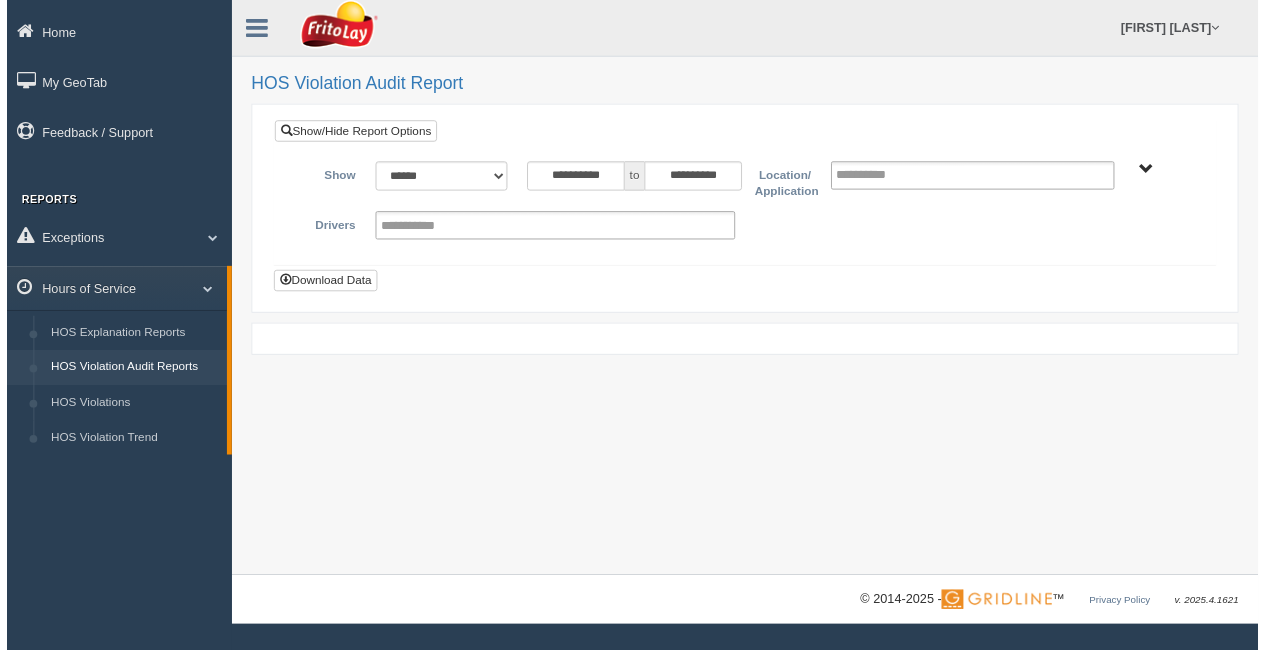 scroll, scrollTop: 0, scrollLeft: 0, axis: both 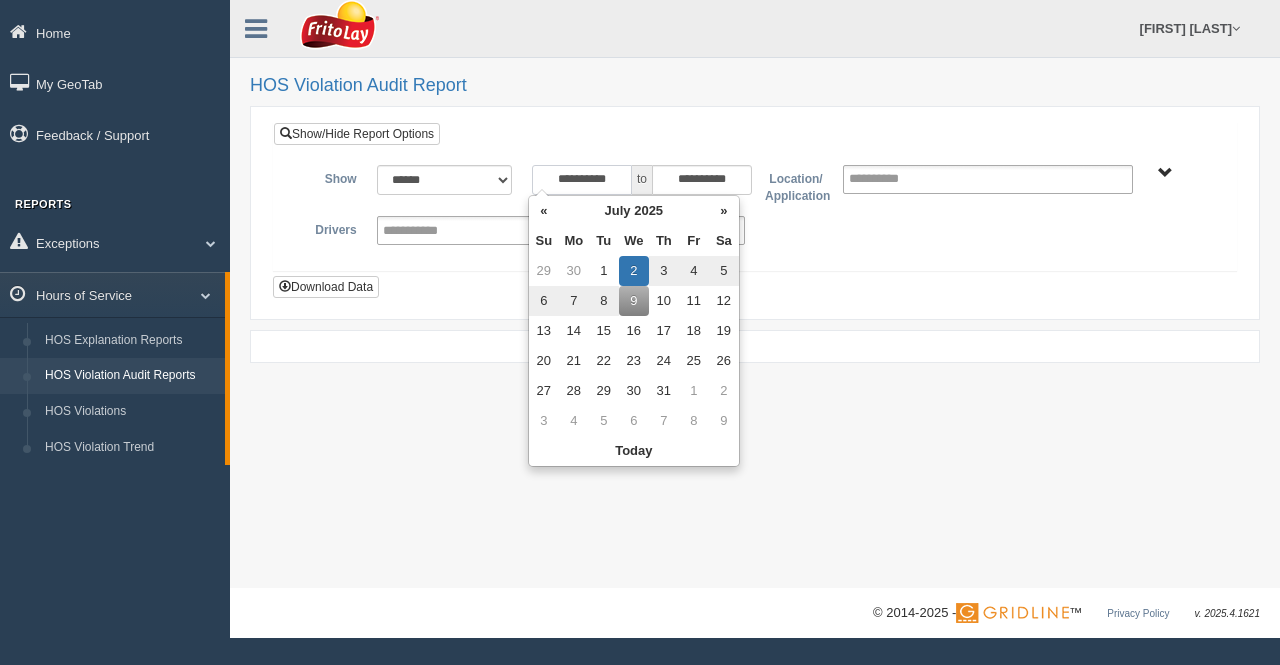 click on "**********" at bounding box center [582, 180] 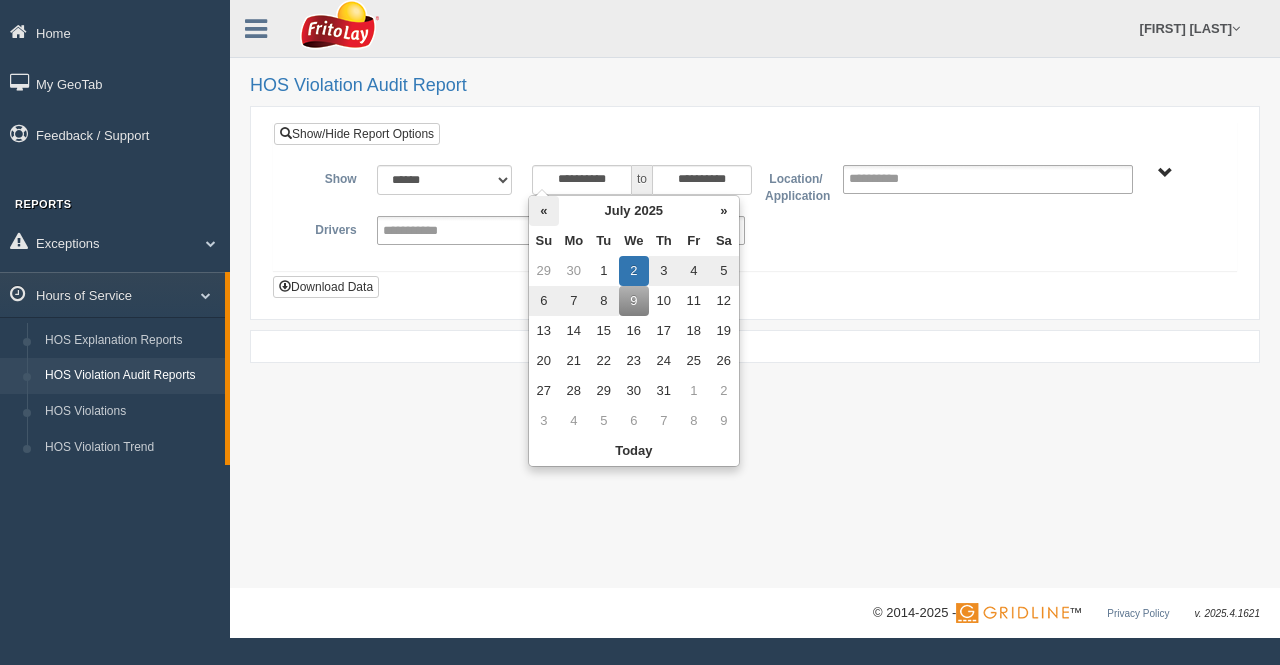 click on "«" at bounding box center [544, 211] 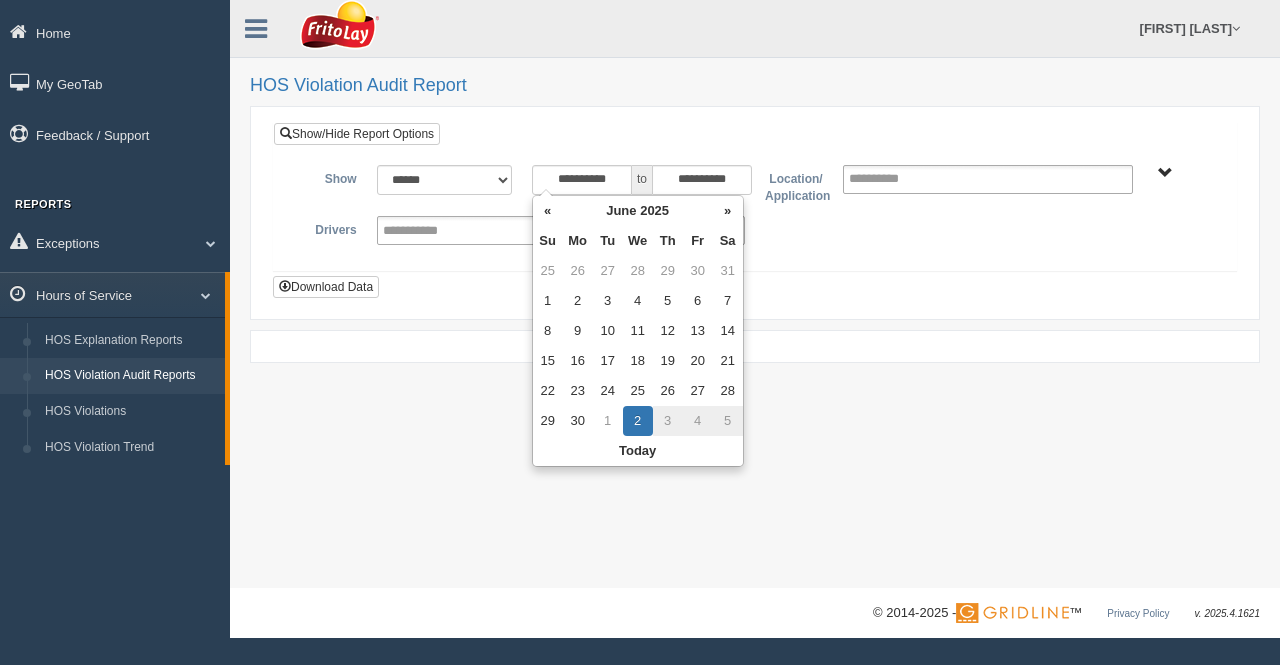 click on "«" at bounding box center [548, 211] 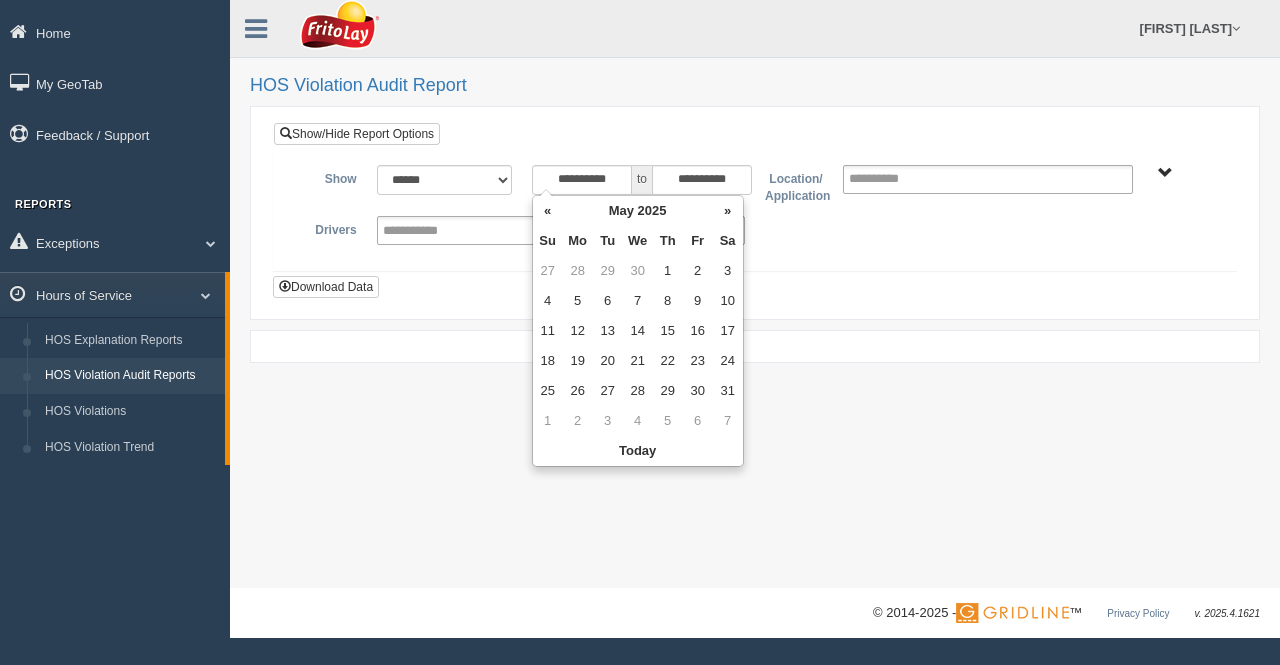 click on "«" at bounding box center (548, 211) 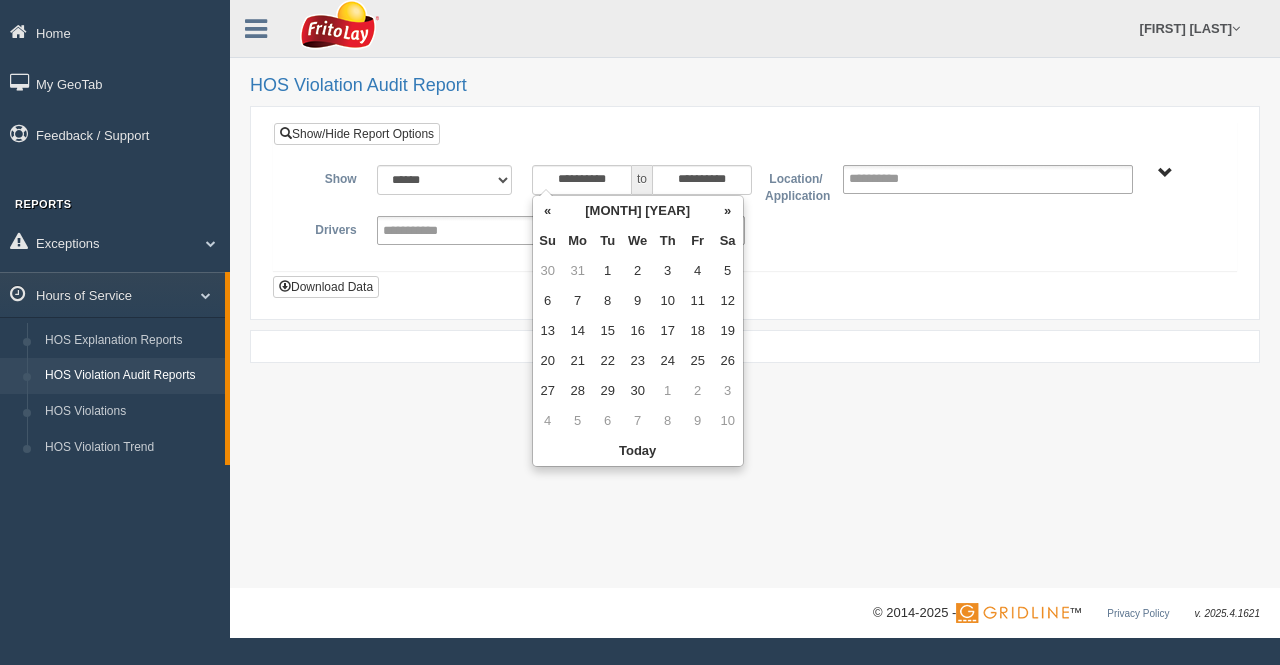click on "«" at bounding box center (548, 211) 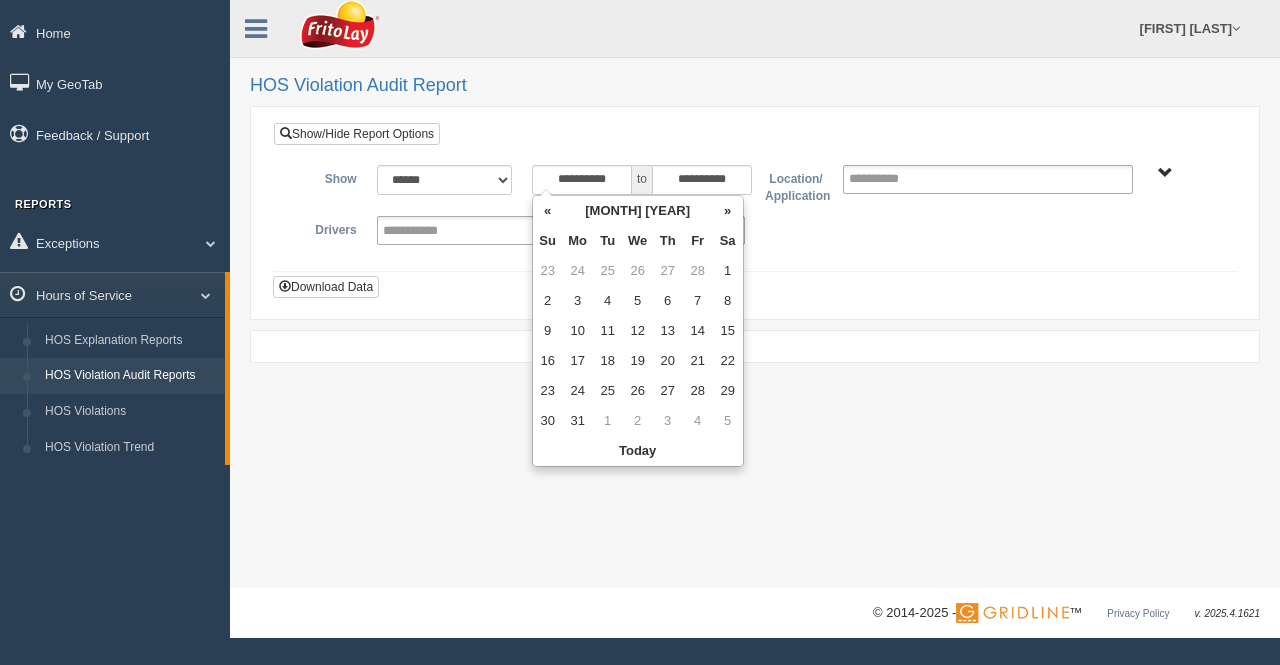click on "«" at bounding box center (548, 211) 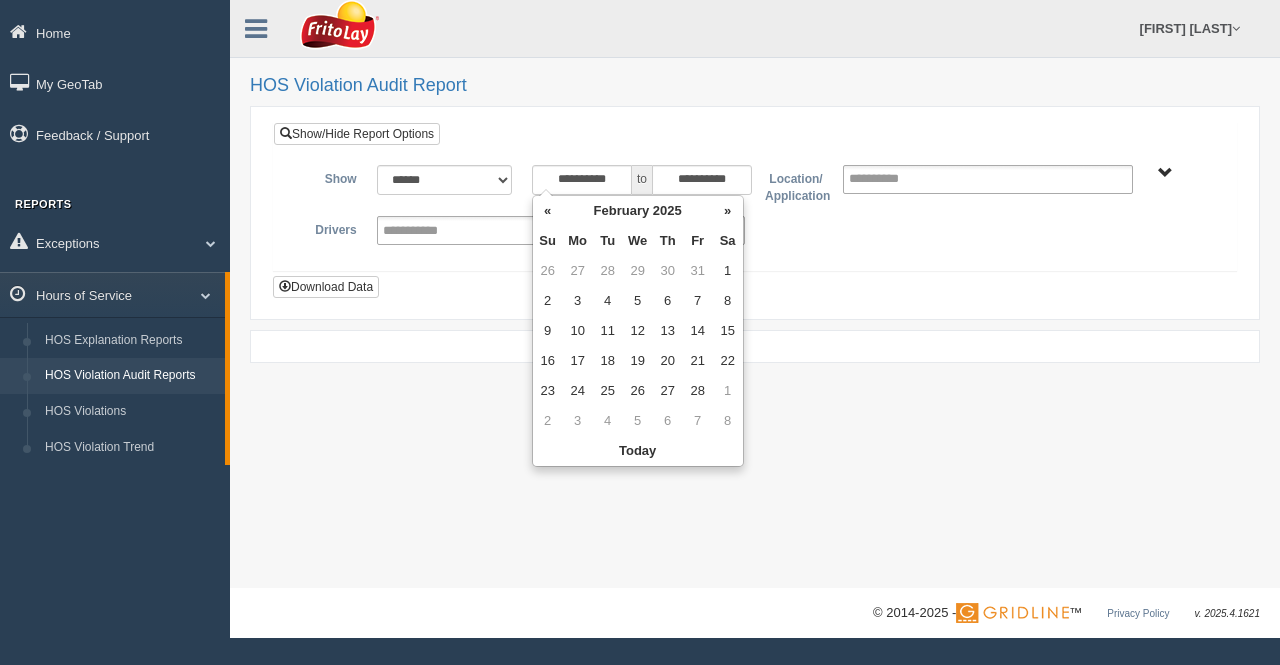click on "«" at bounding box center (548, 211) 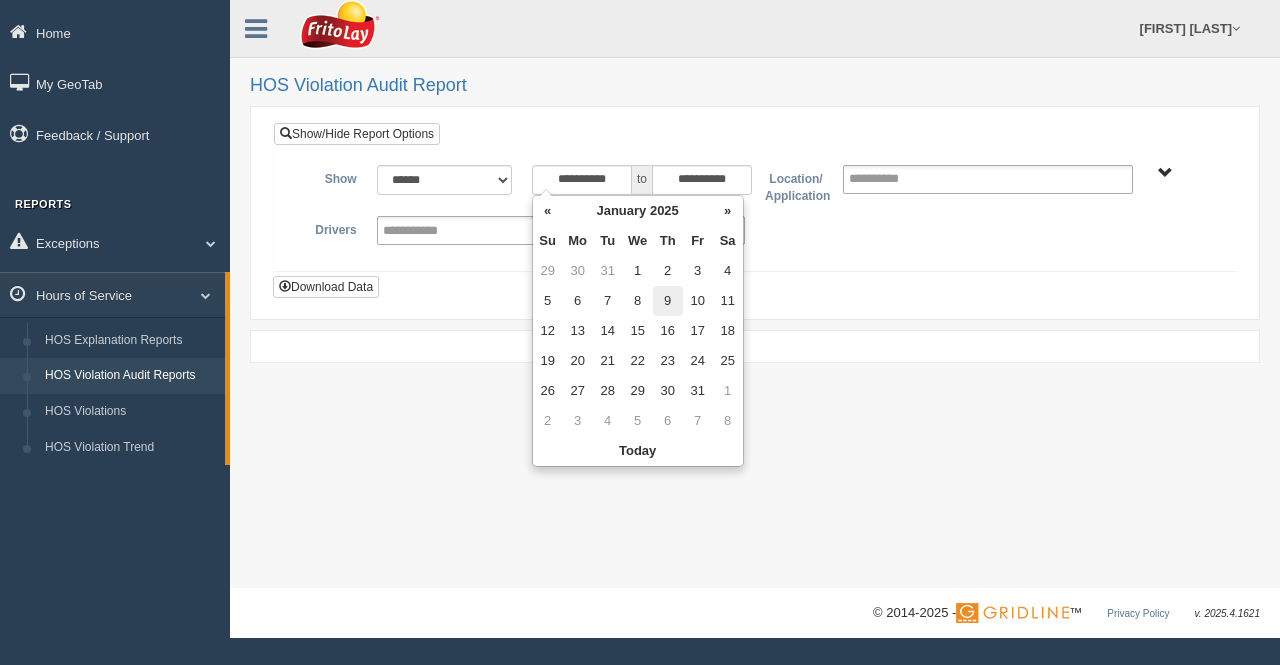 click on "9" at bounding box center [668, 271] 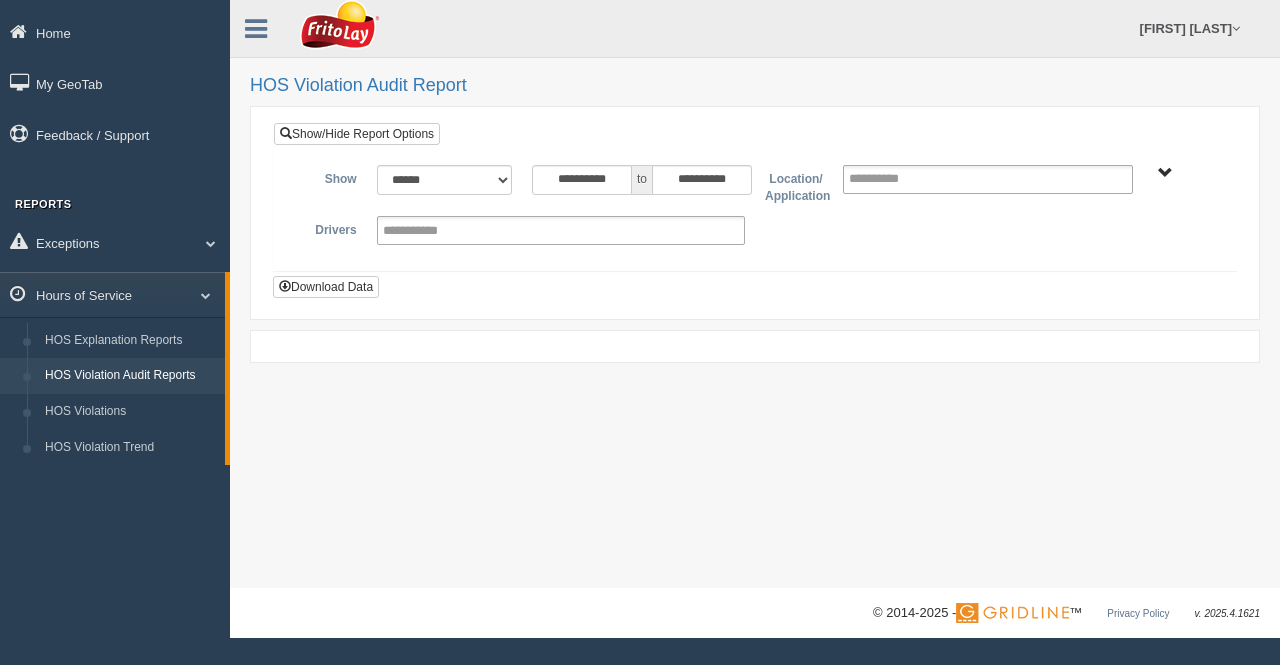 click on "[REGION] ZONE ZONE-MU01644 [REGION] ZONE-MU01512 GREATER [STATE] ZONE-MU01577 GREATER [STATE] ZONE-MU01526" at bounding box center [1165, 173] 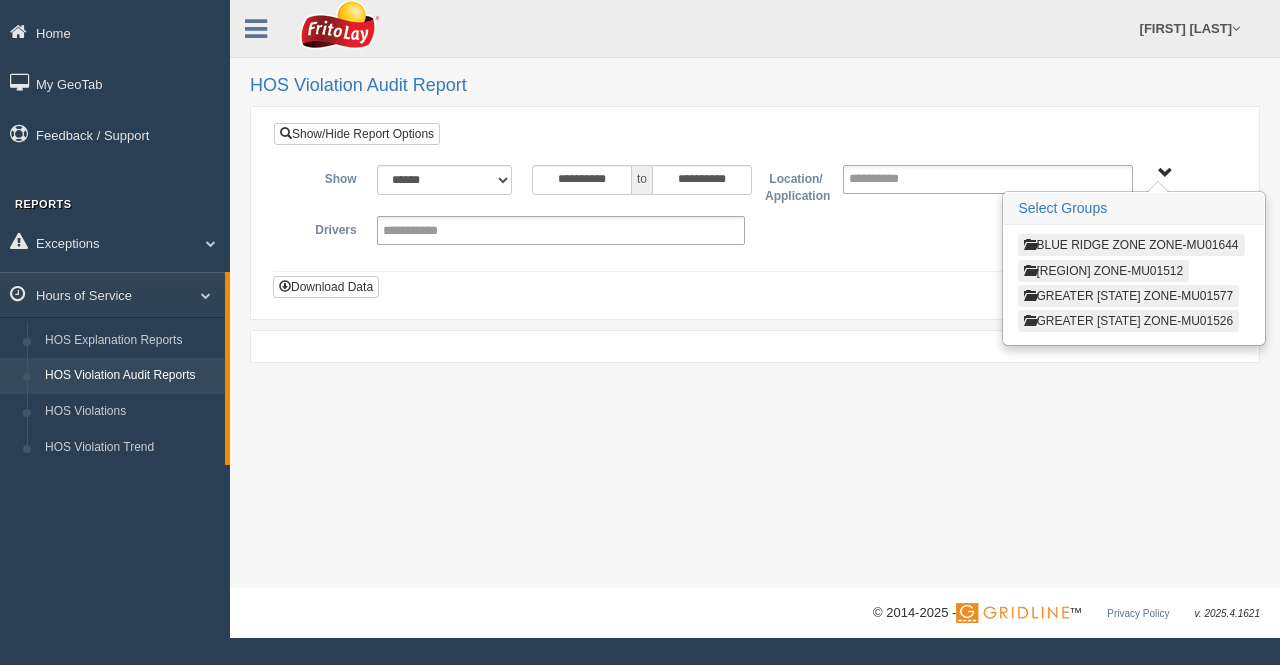 click on "GREATER [STATE] ZONE-MU01526" at bounding box center (1128, 321) 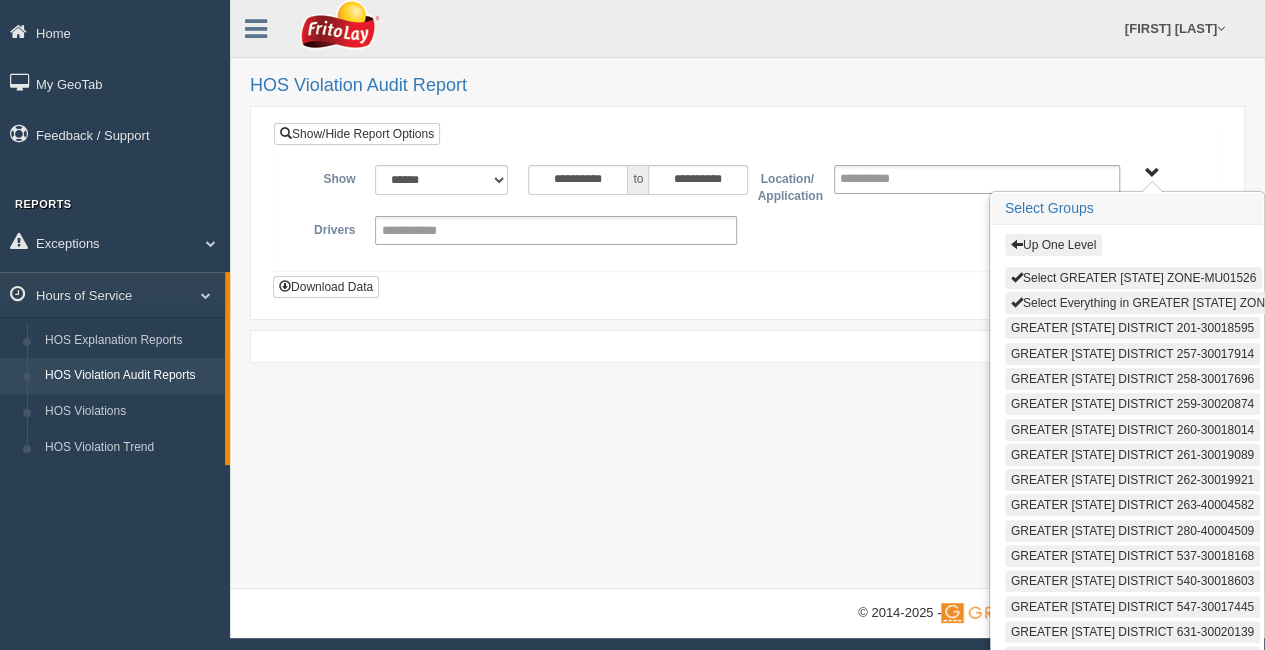 click on "Select Everything in GREATER [STATE] ZONE-MU01526" at bounding box center [1170, 303] 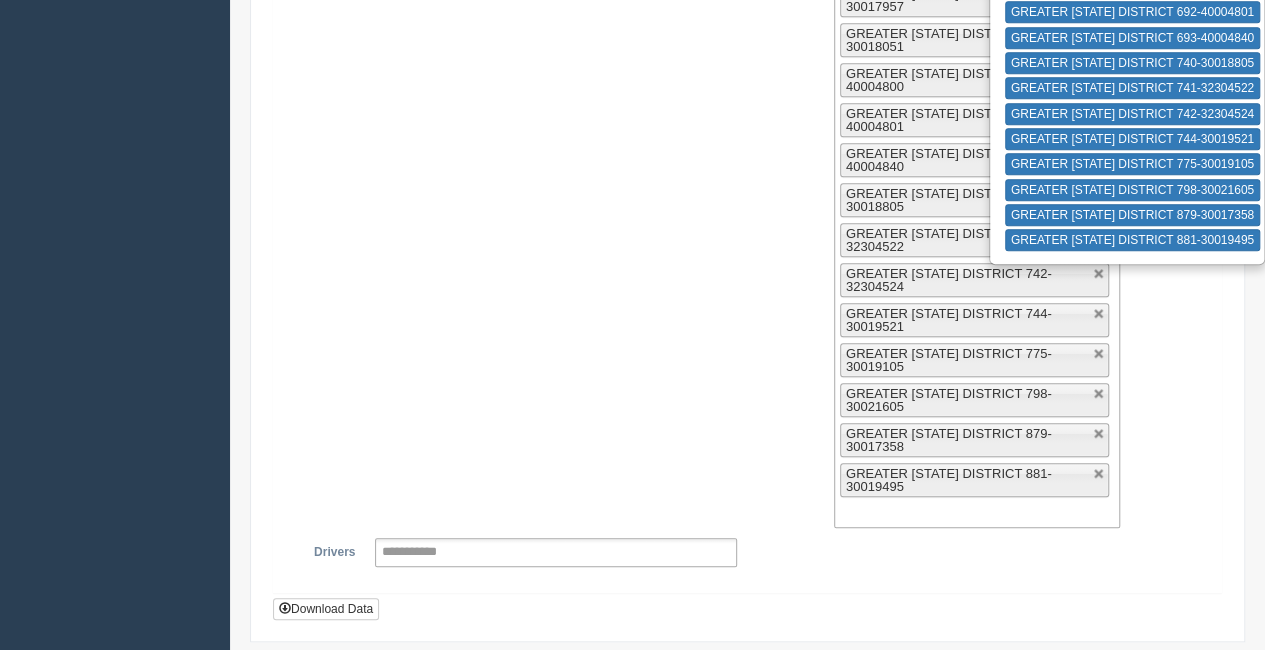 scroll, scrollTop: 842, scrollLeft: 0, axis: vertical 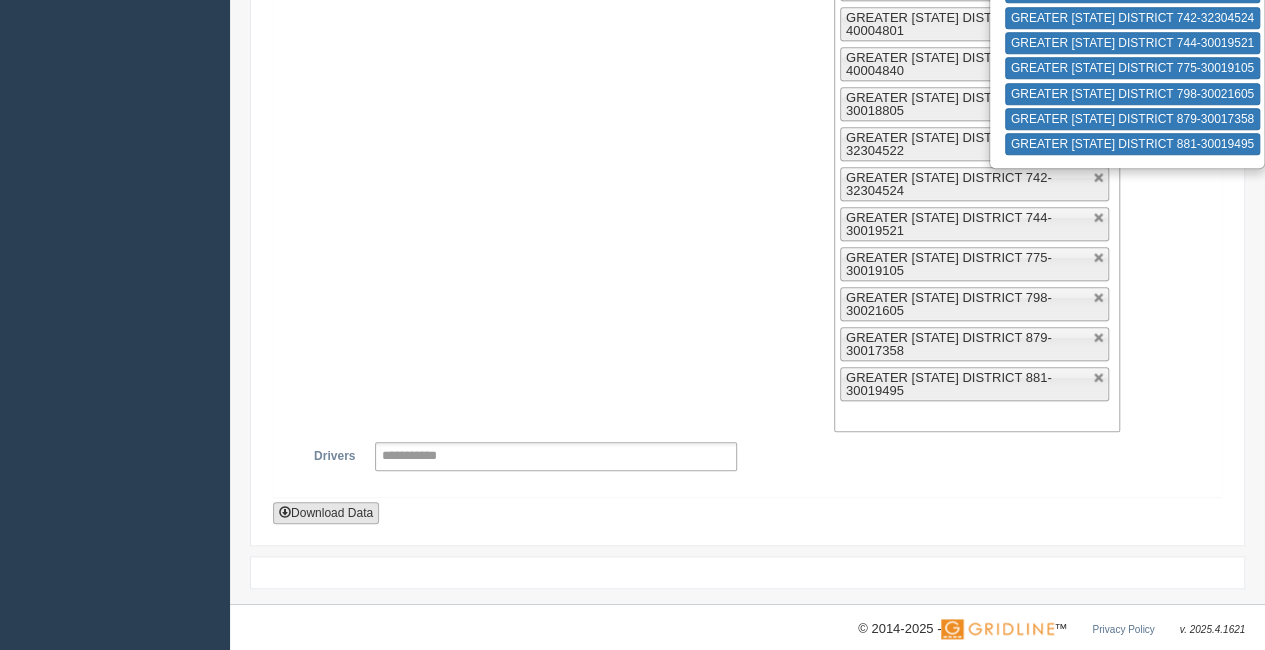 click on "Download Data" at bounding box center (326, 513) 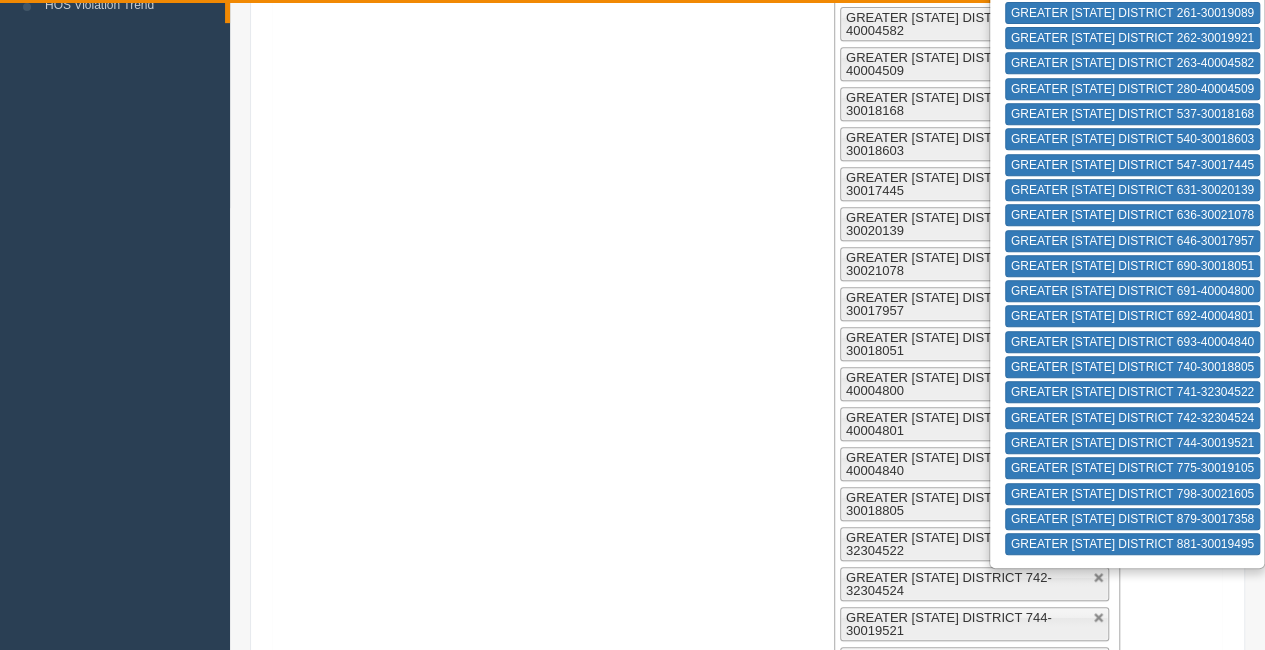 scroll, scrollTop: 0, scrollLeft: 0, axis: both 